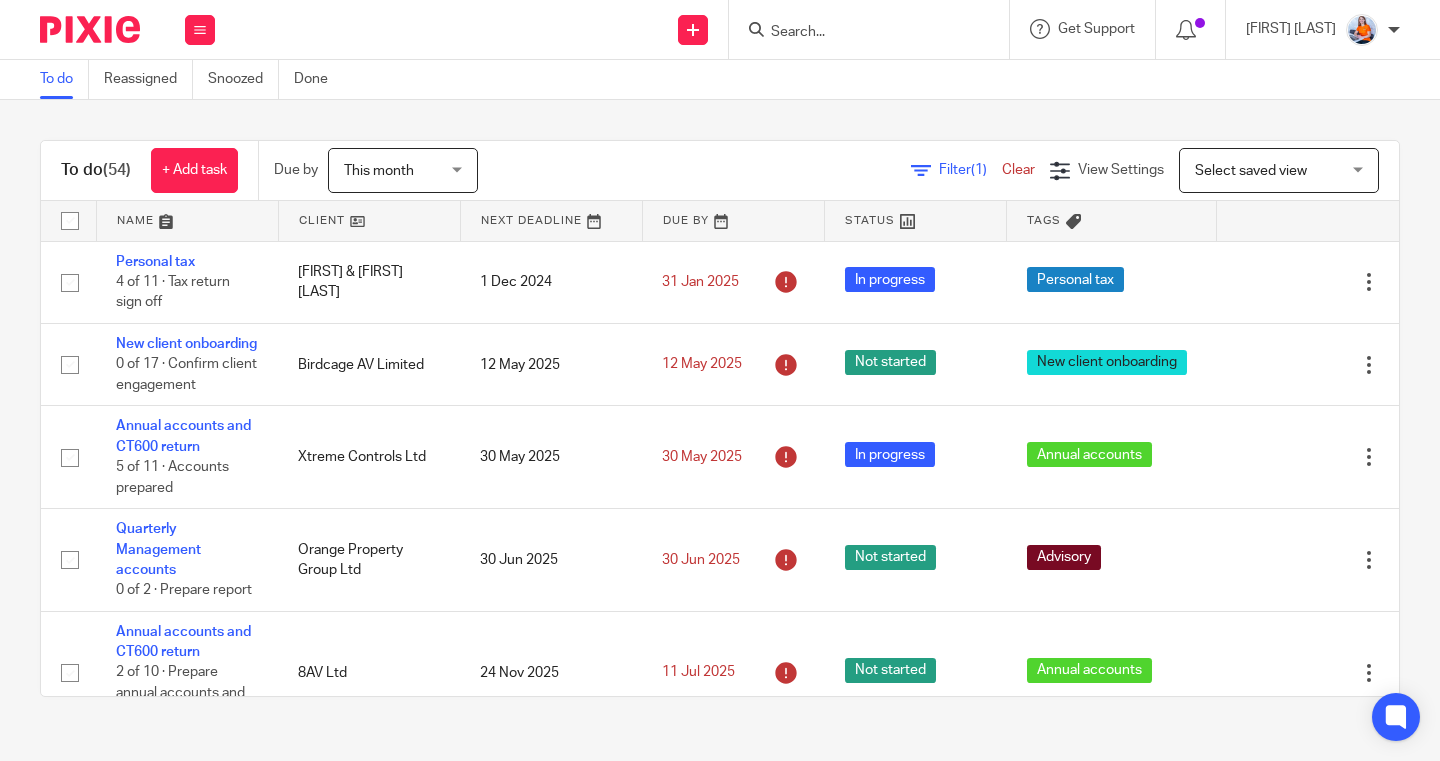 scroll, scrollTop: 0, scrollLeft: 0, axis: both 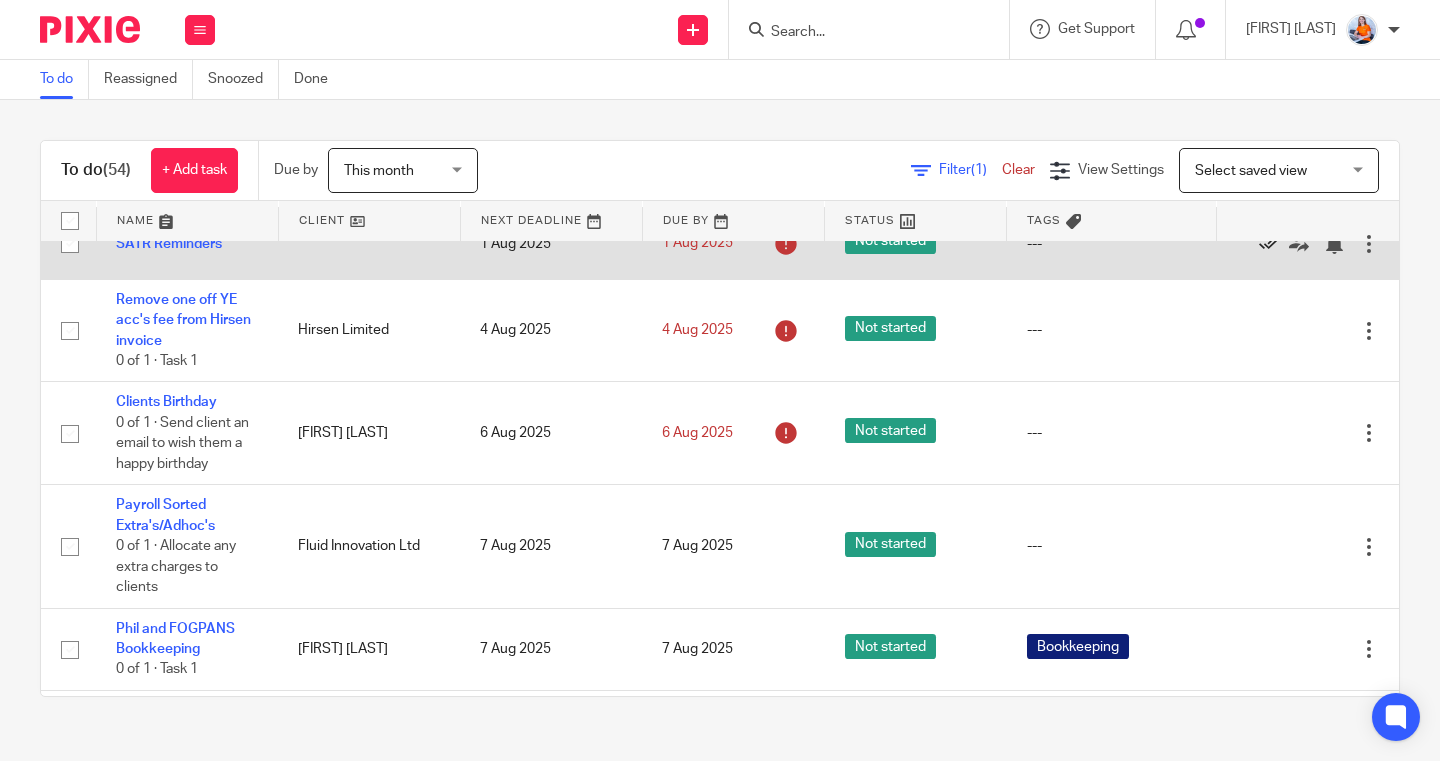 click at bounding box center (1269, 244) 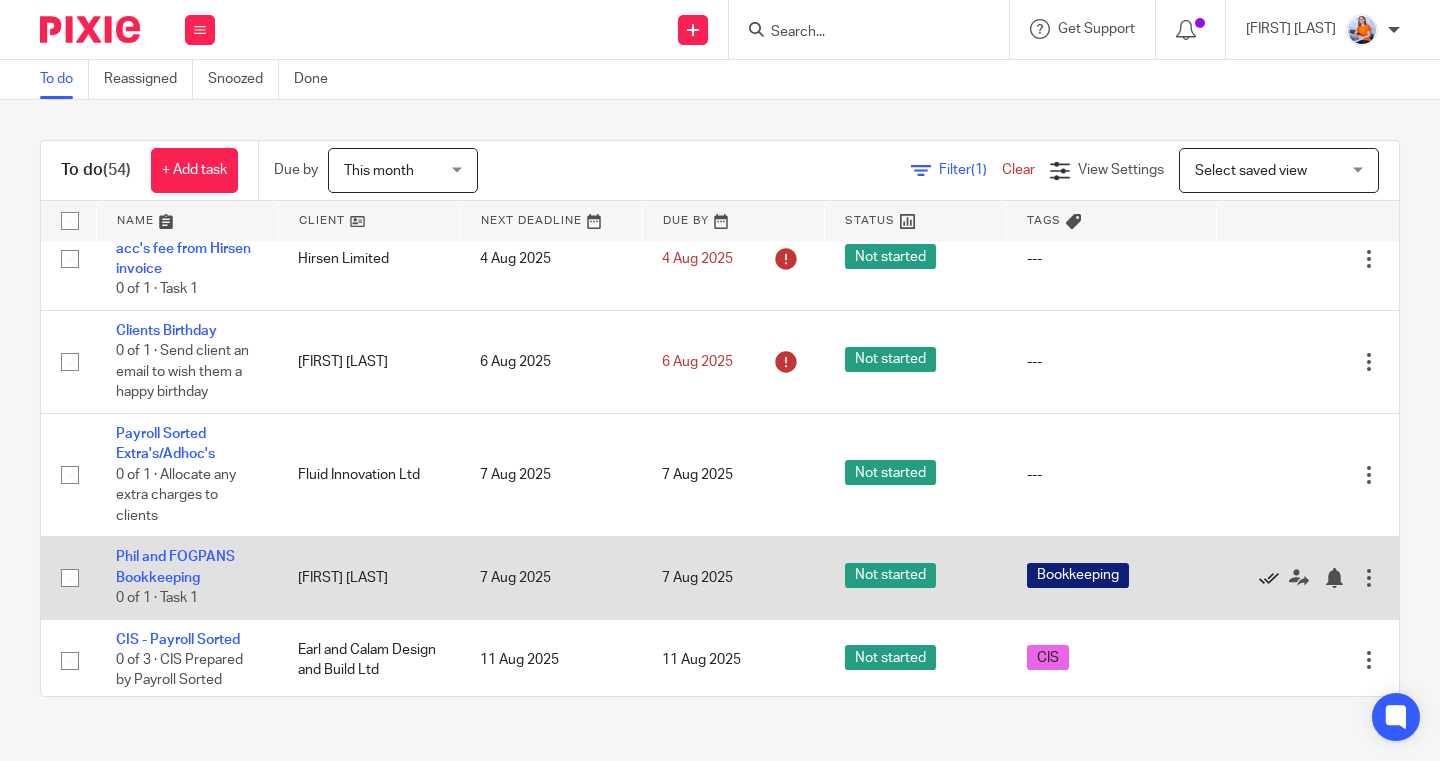 click at bounding box center (1269, 578) 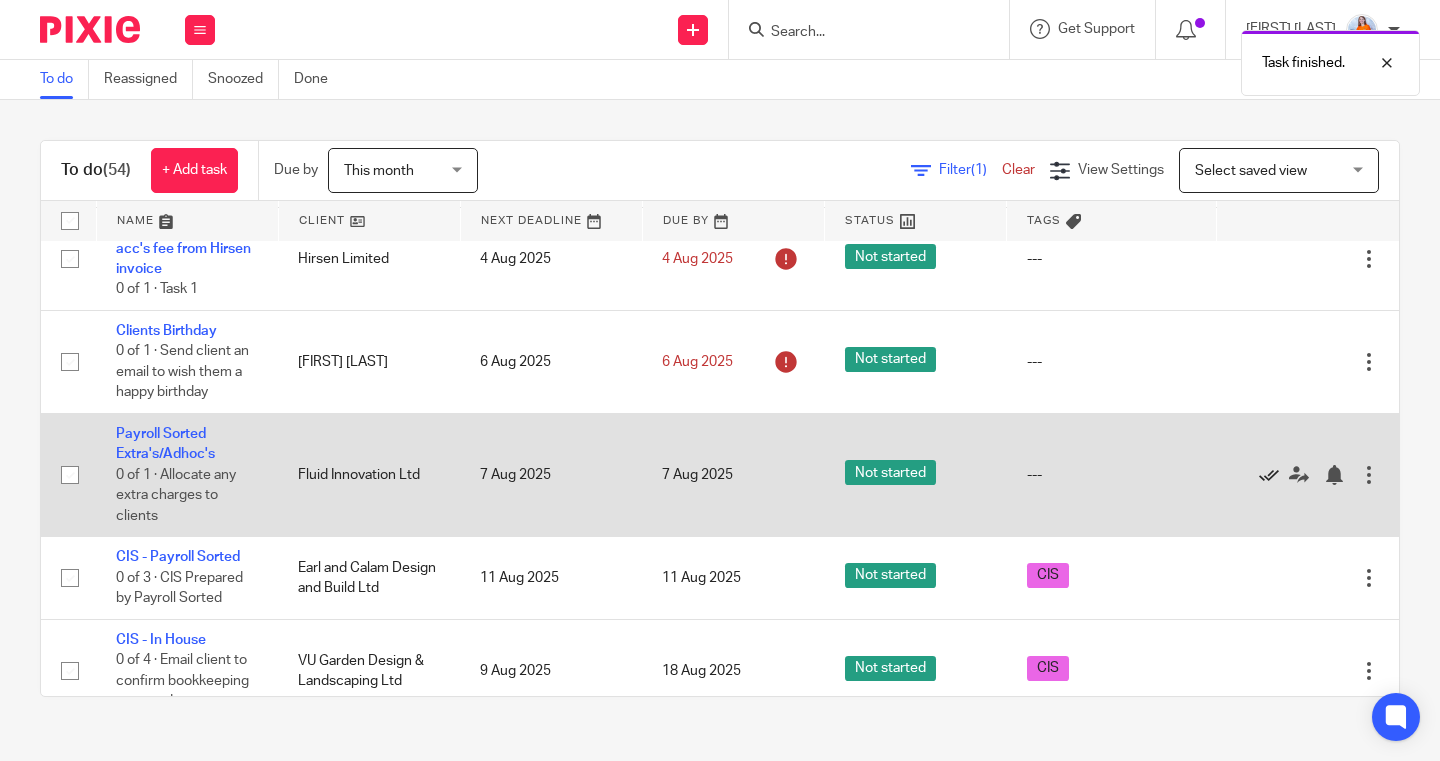 click at bounding box center [1269, 475] 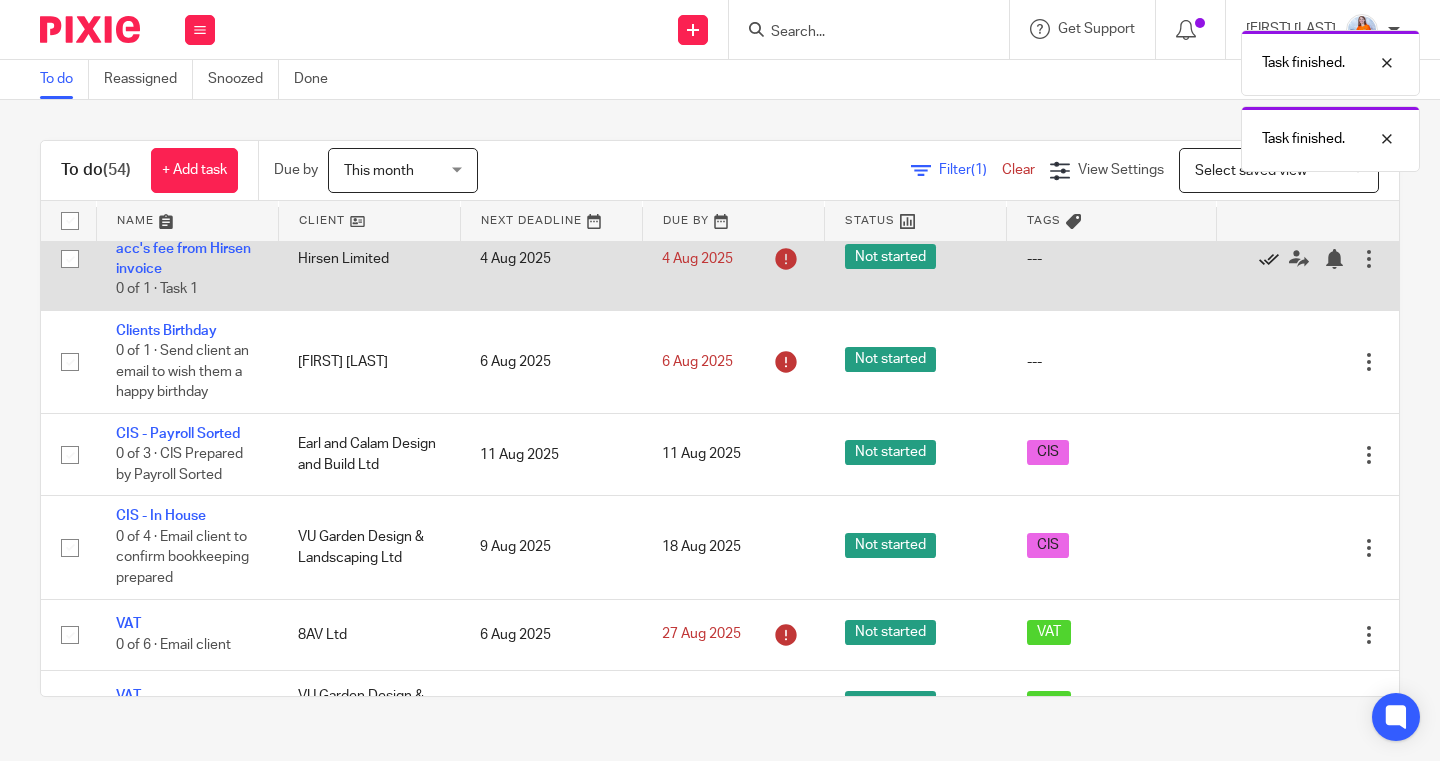 click at bounding box center [1269, 259] 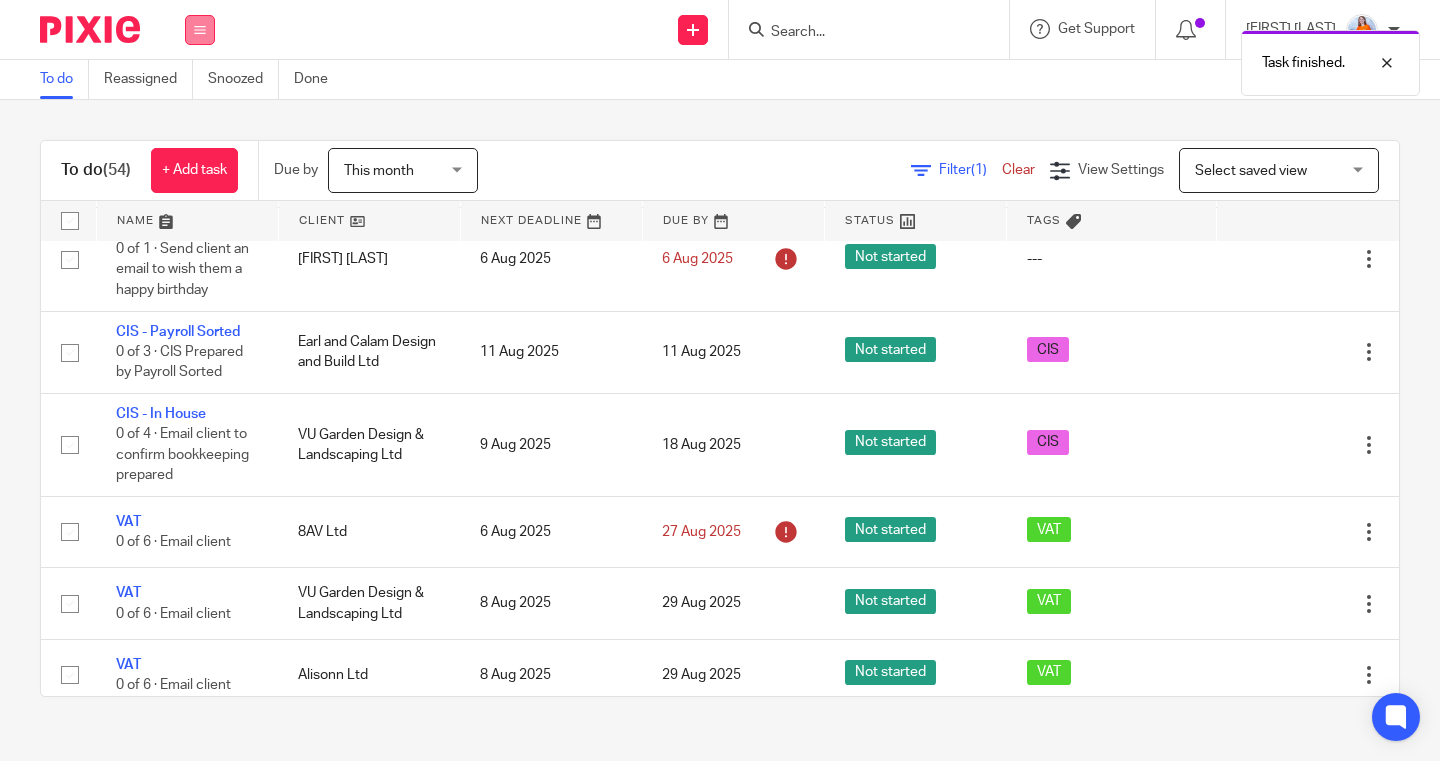 click at bounding box center (200, 30) 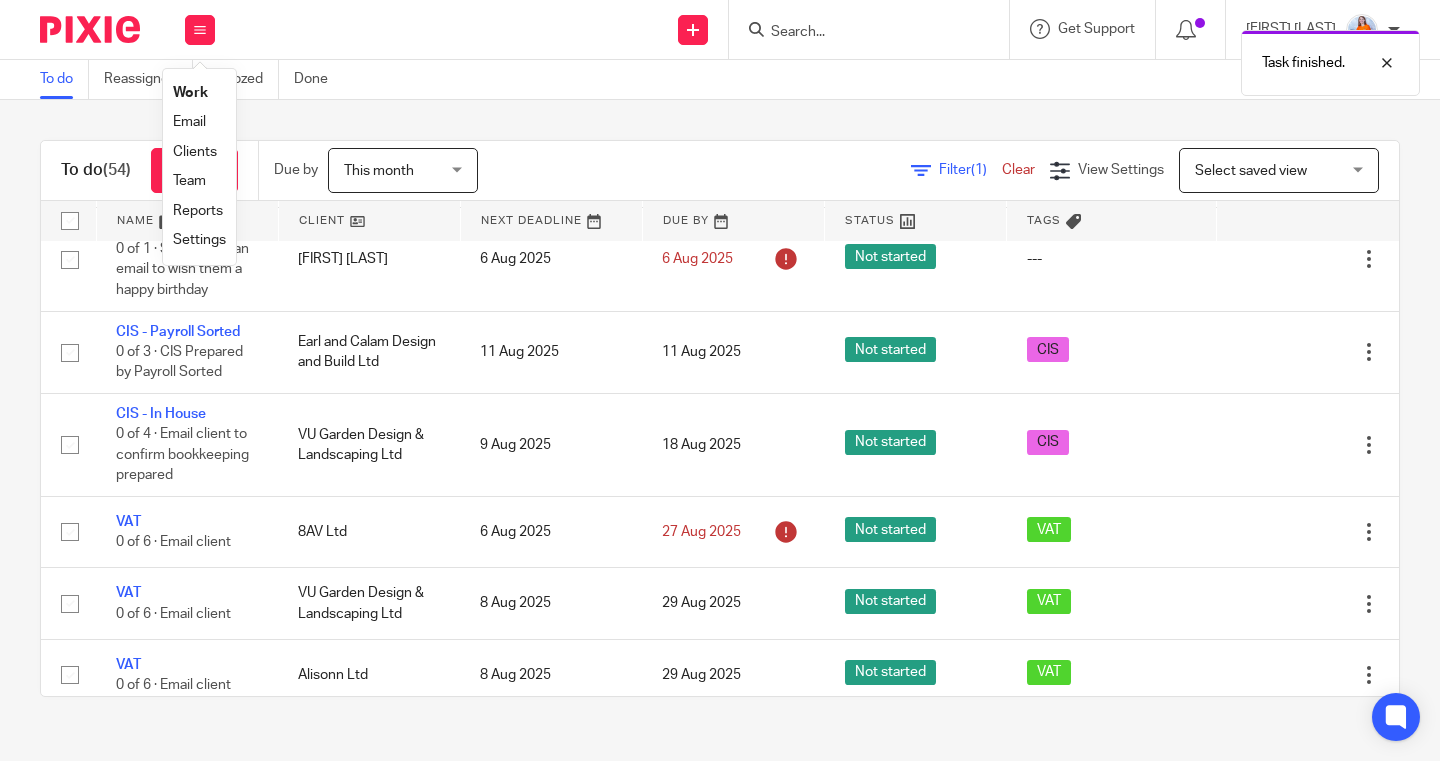click on "Clients" at bounding box center (195, 152) 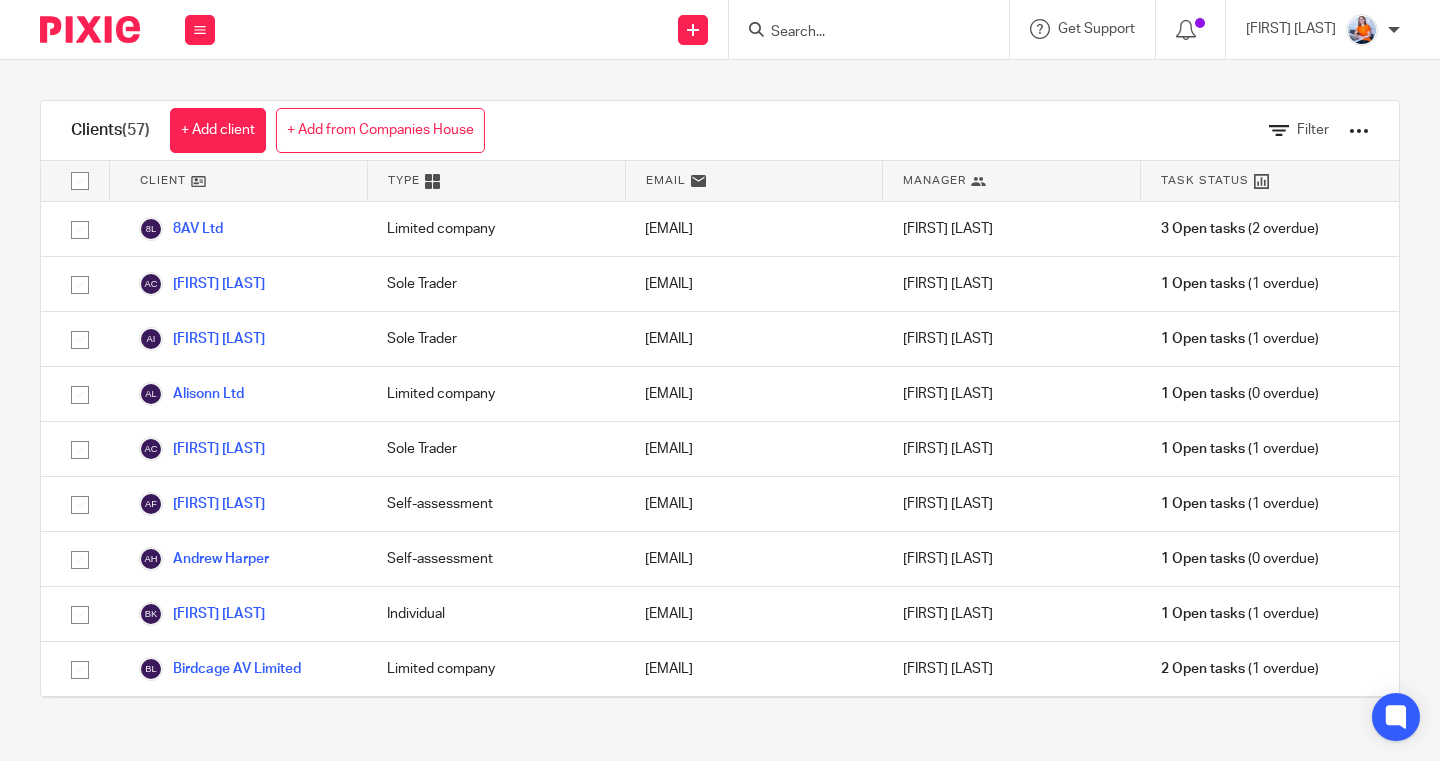 scroll, scrollTop: 0, scrollLeft: 0, axis: both 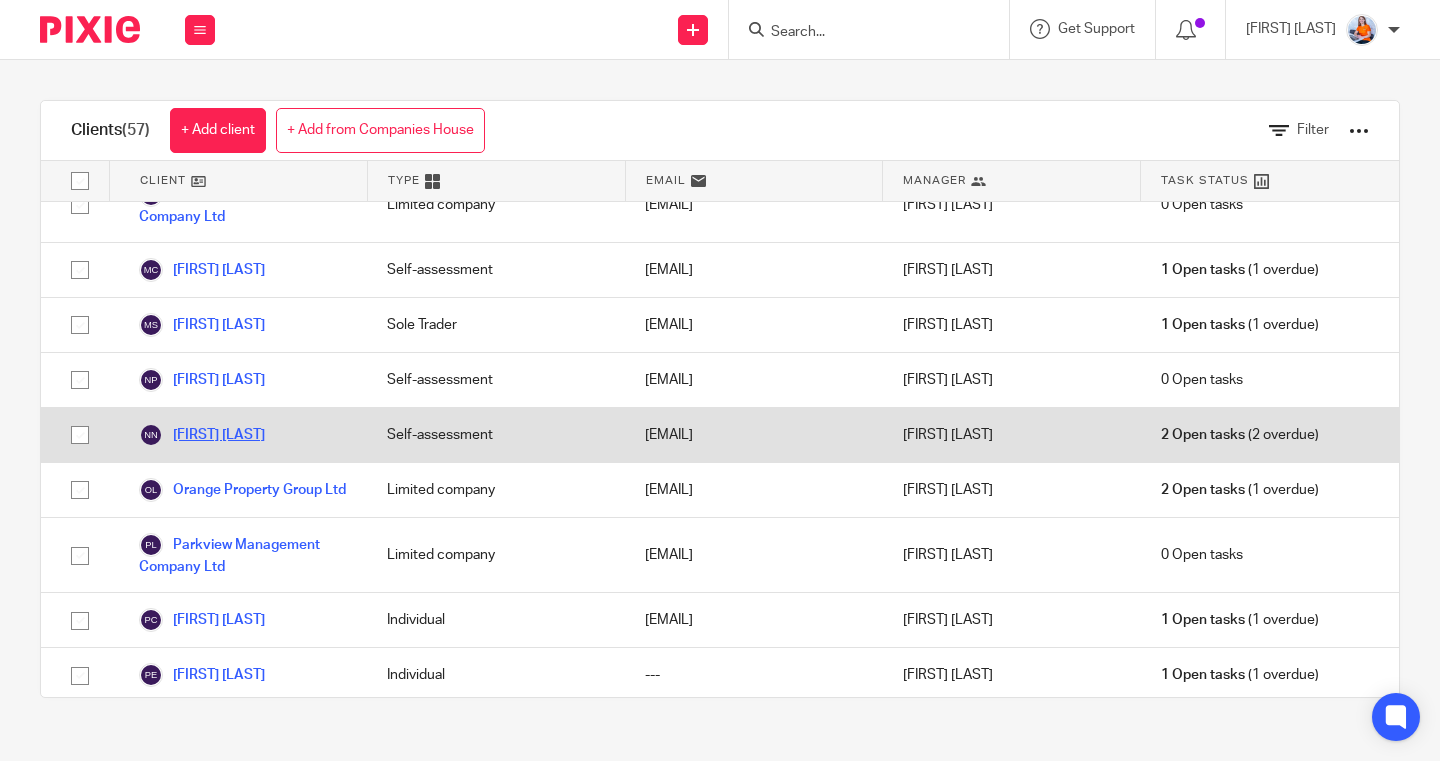 click on "[FIRST] [LAST]" at bounding box center [202, 435] 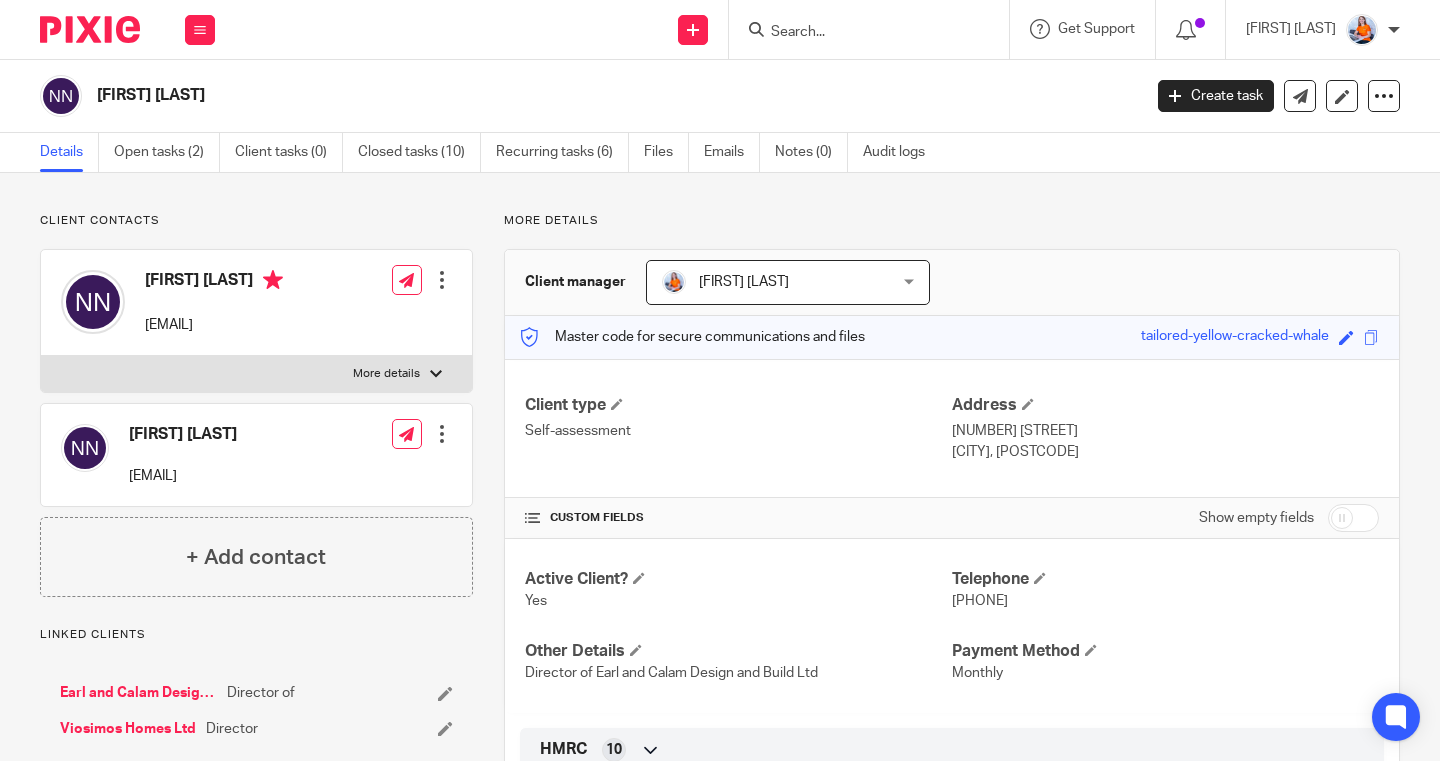 scroll, scrollTop: 0, scrollLeft: 0, axis: both 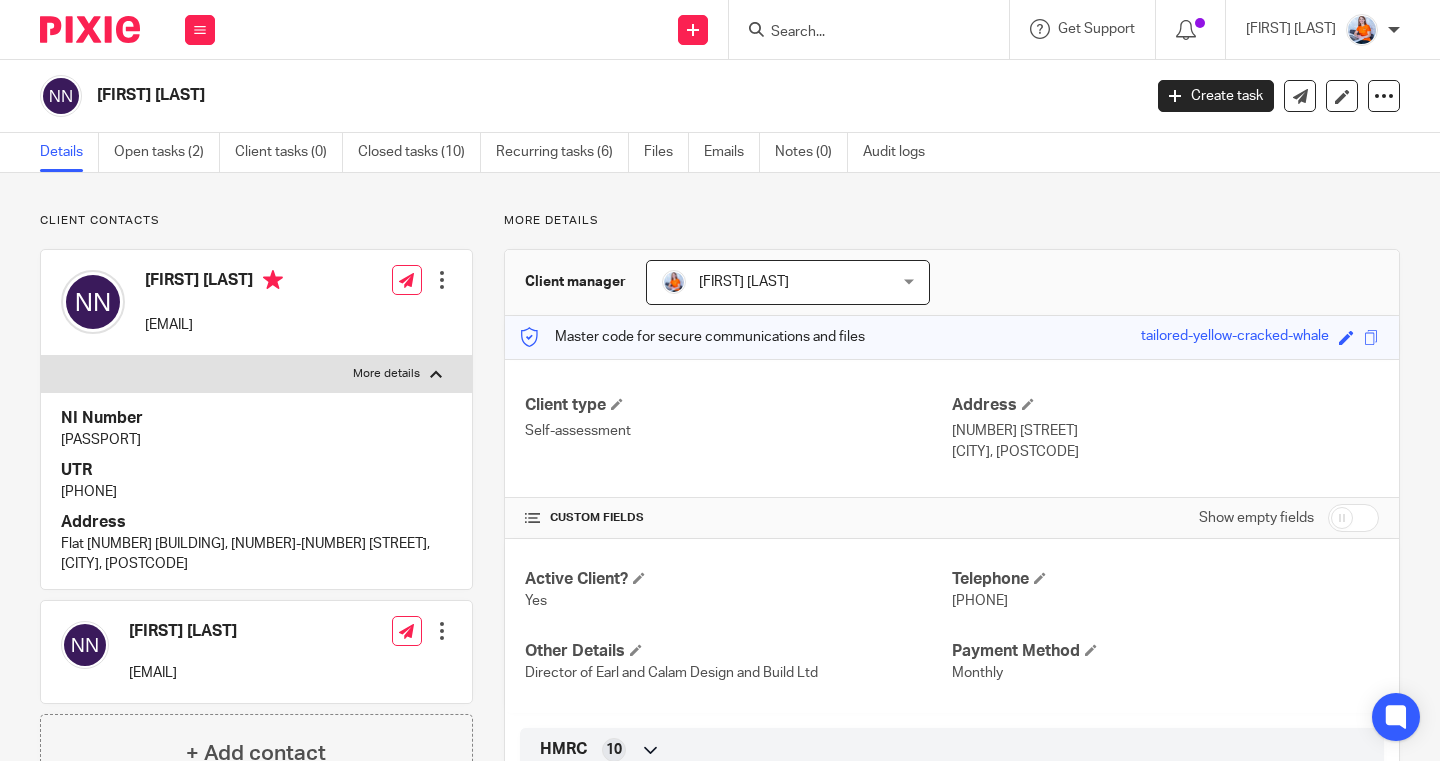 click on "More details" at bounding box center [386, 374] 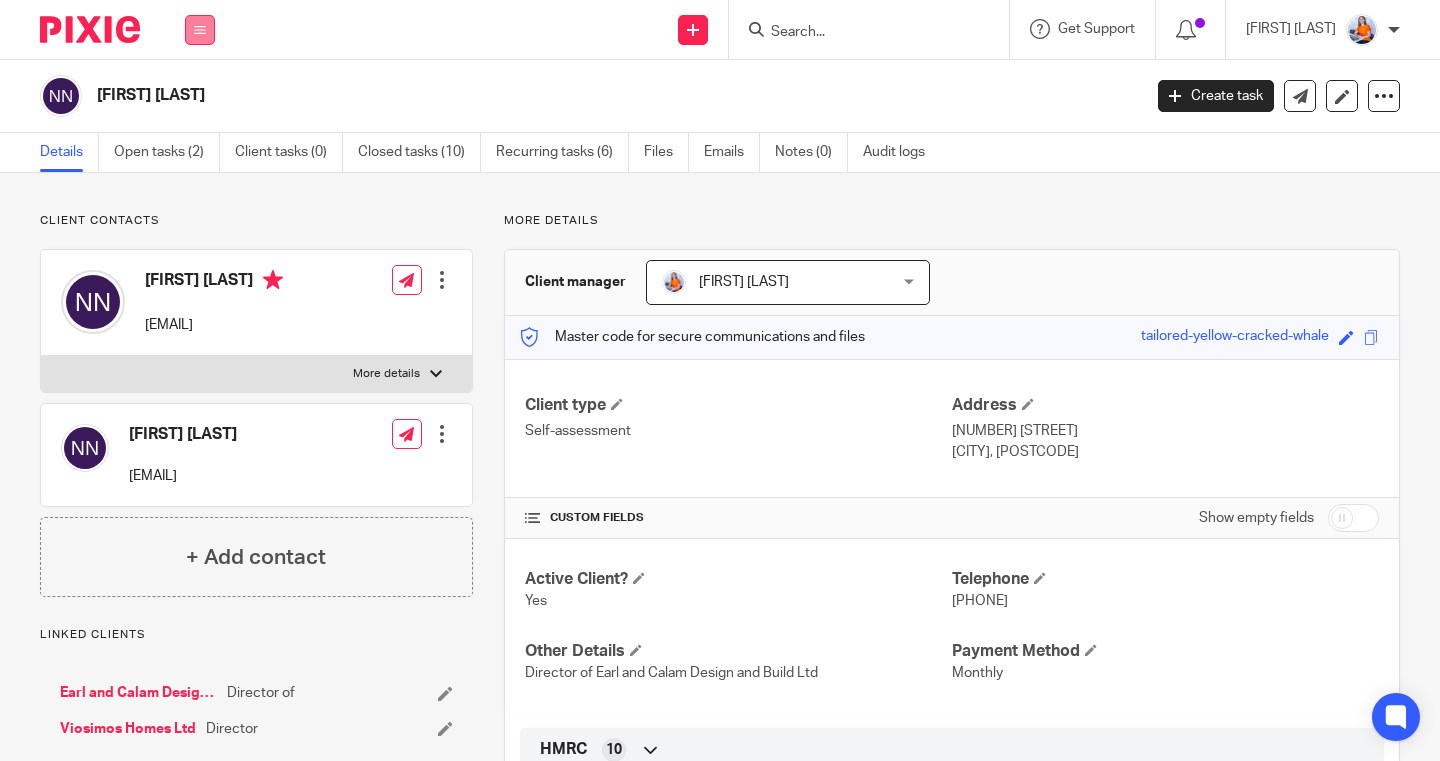 click at bounding box center (200, 30) 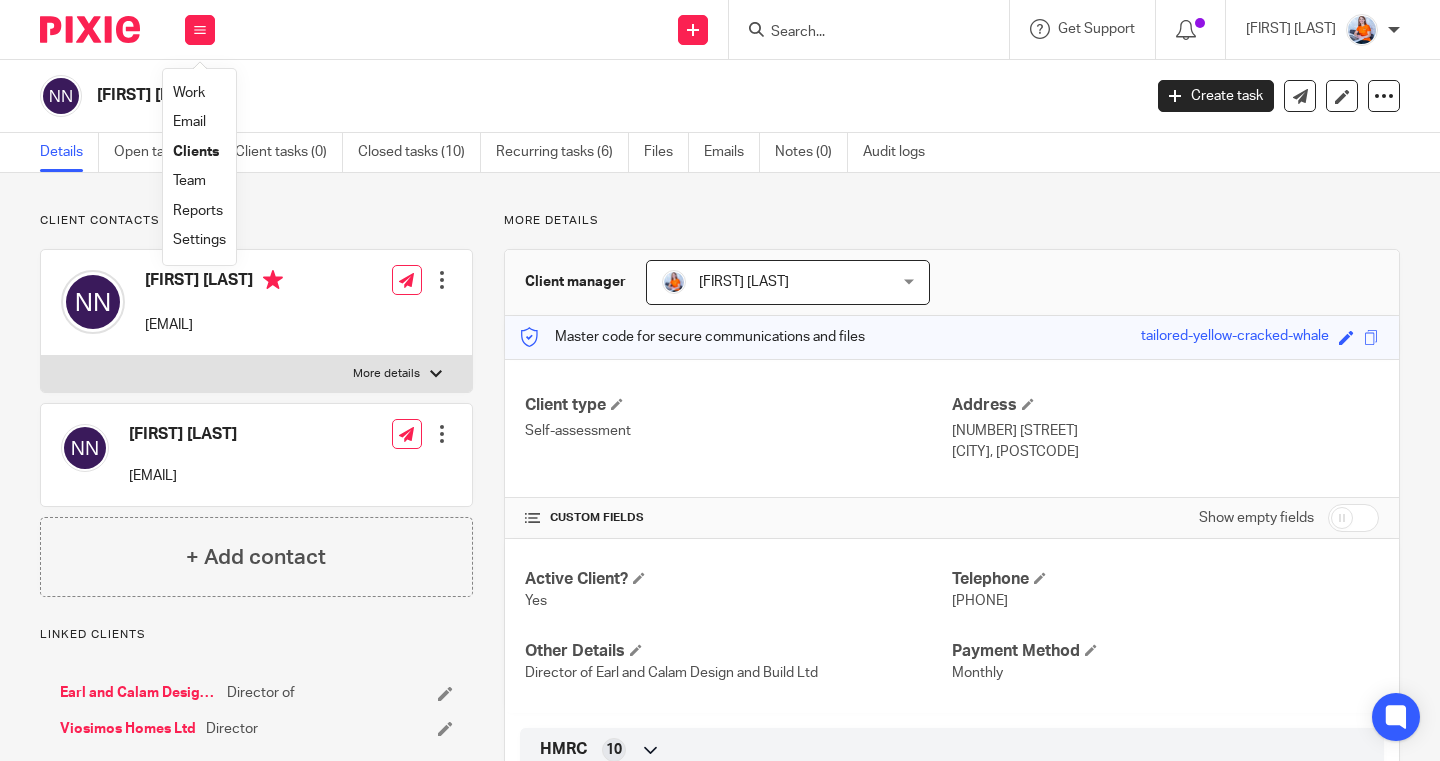 click on "Clients" at bounding box center (196, 152) 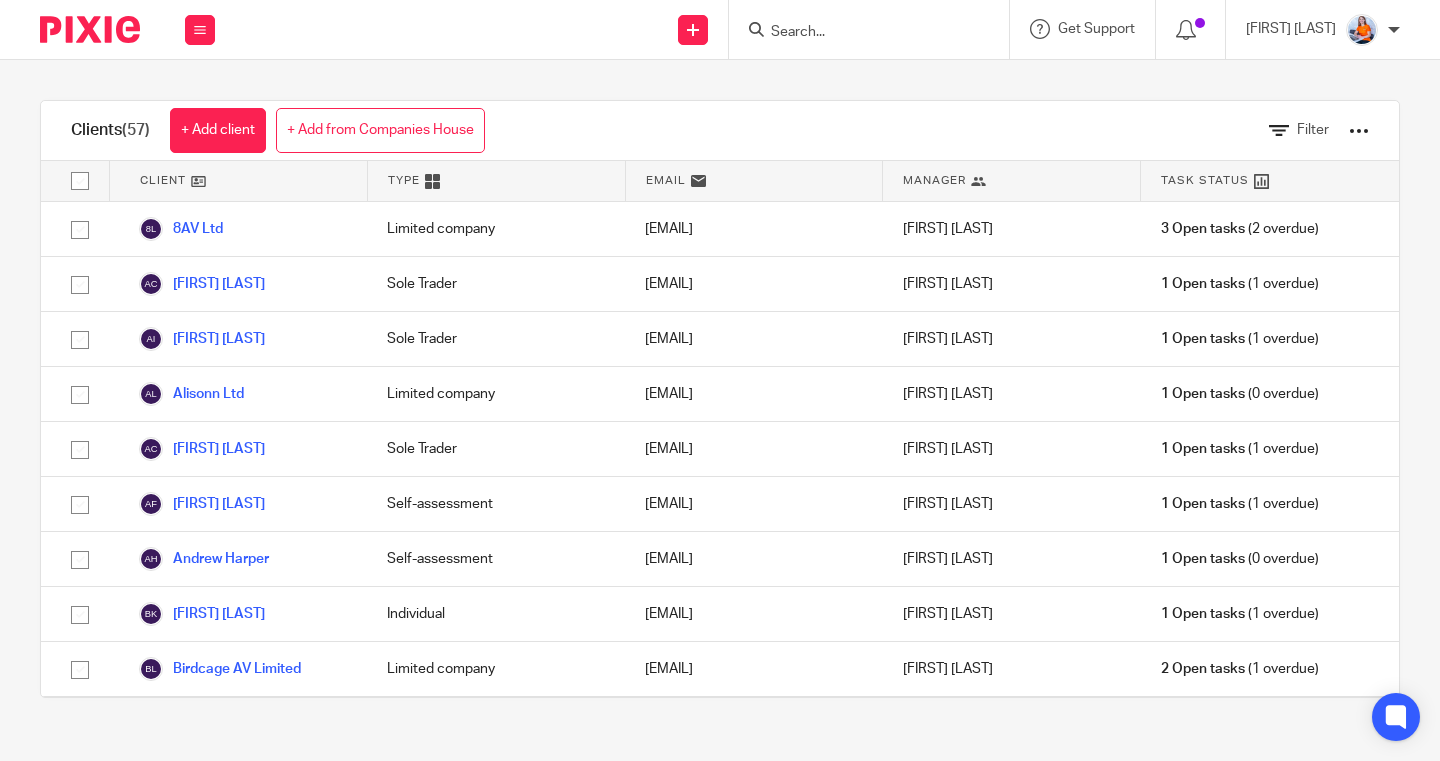 scroll, scrollTop: 0, scrollLeft: 0, axis: both 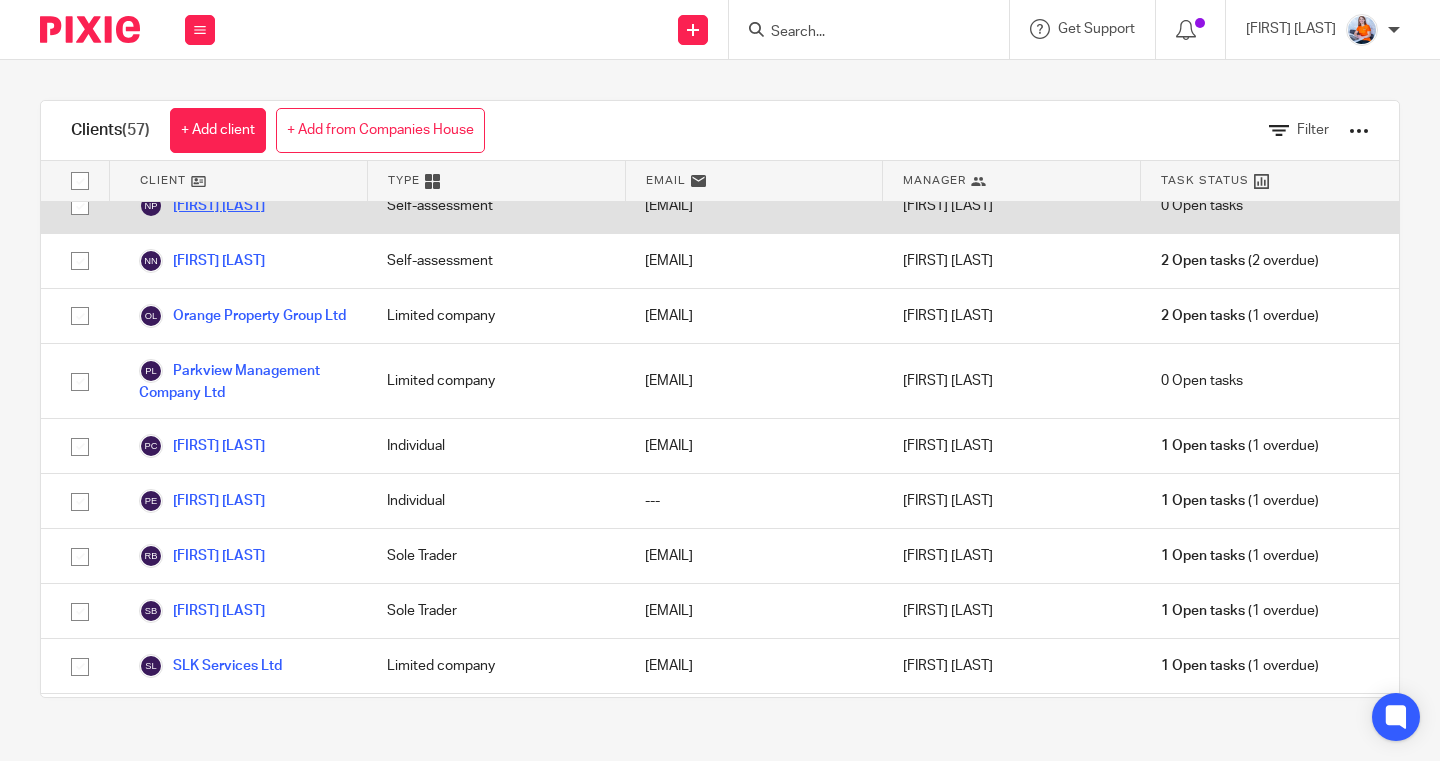 click on "[FIRST] [LAST]" at bounding box center [202, 206] 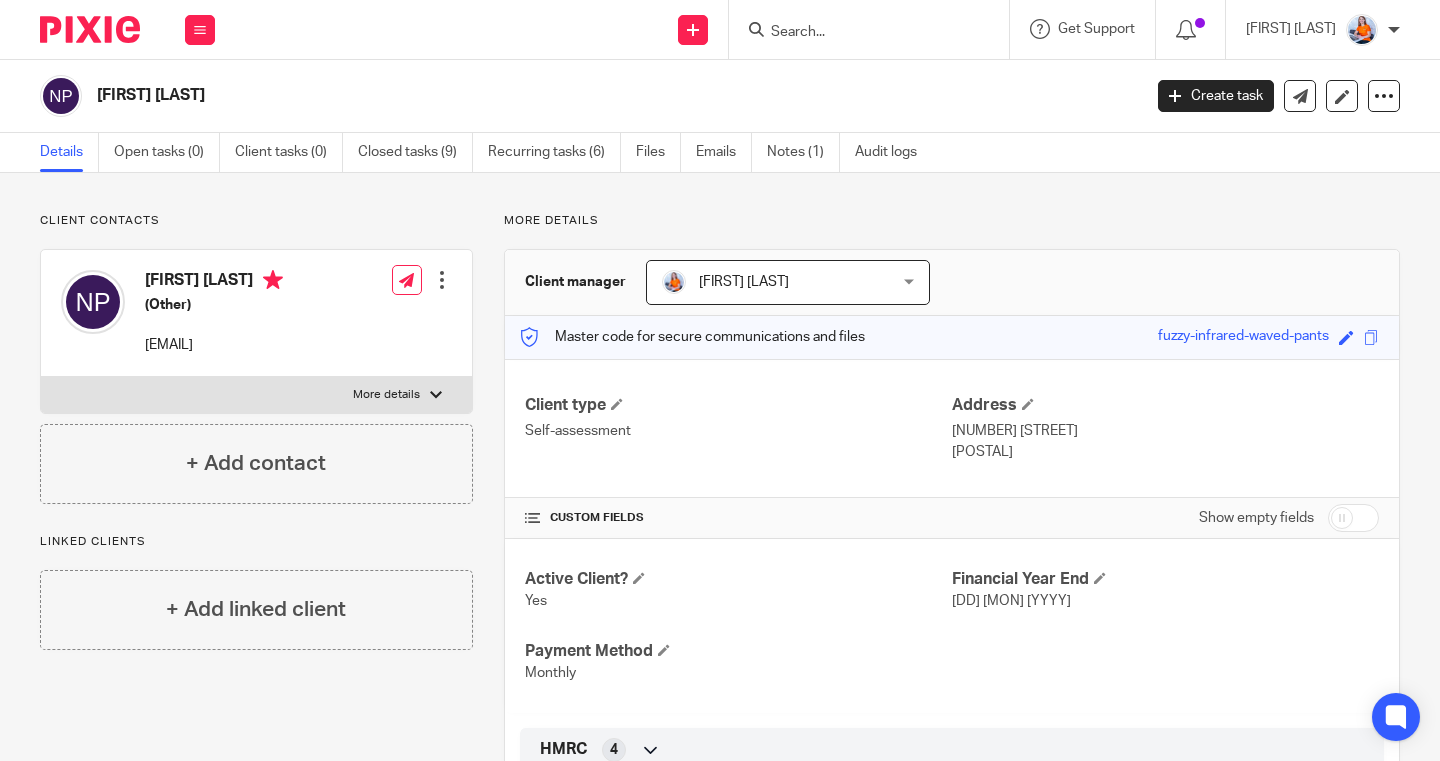 scroll, scrollTop: 0, scrollLeft: 0, axis: both 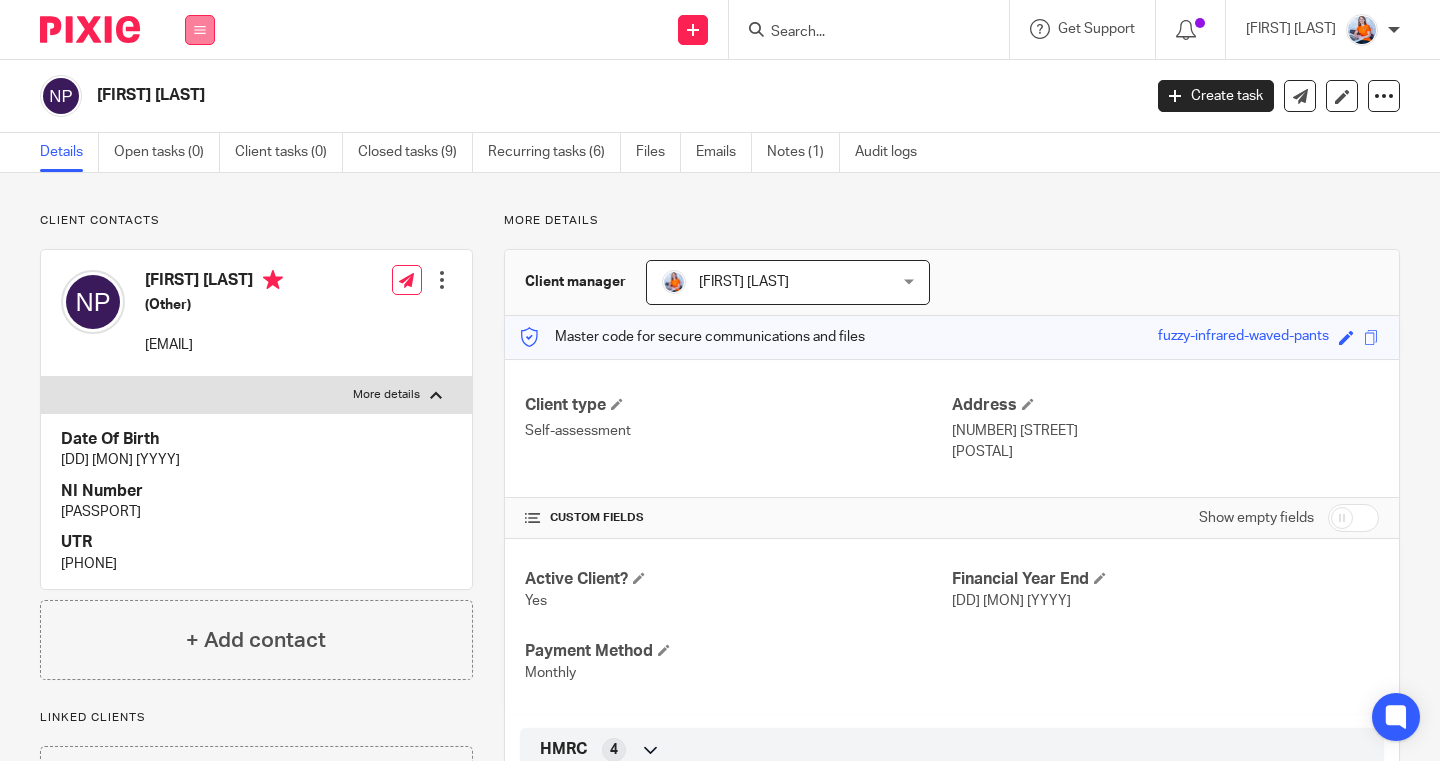click at bounding box center (200, 30) 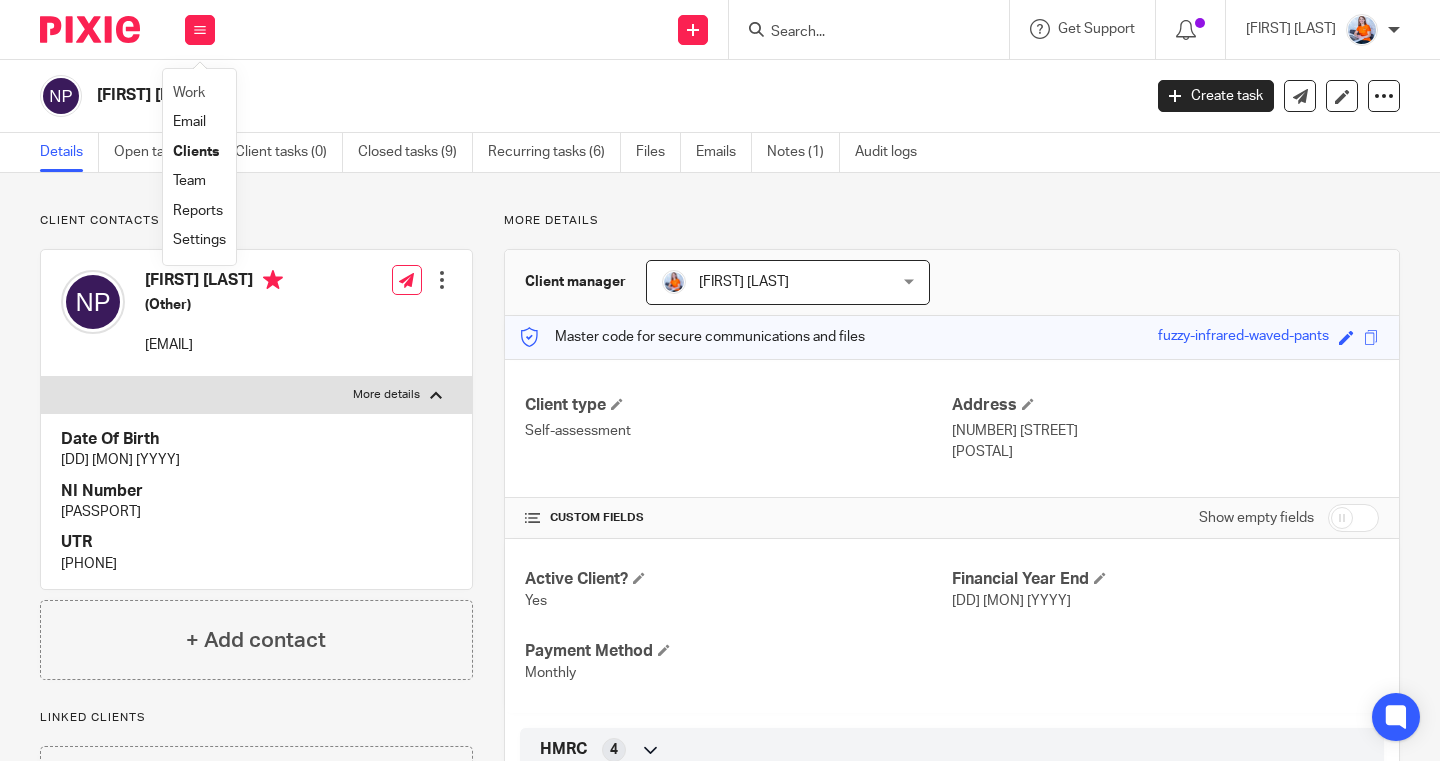 click on "Work" at bounding box center [199, 93] 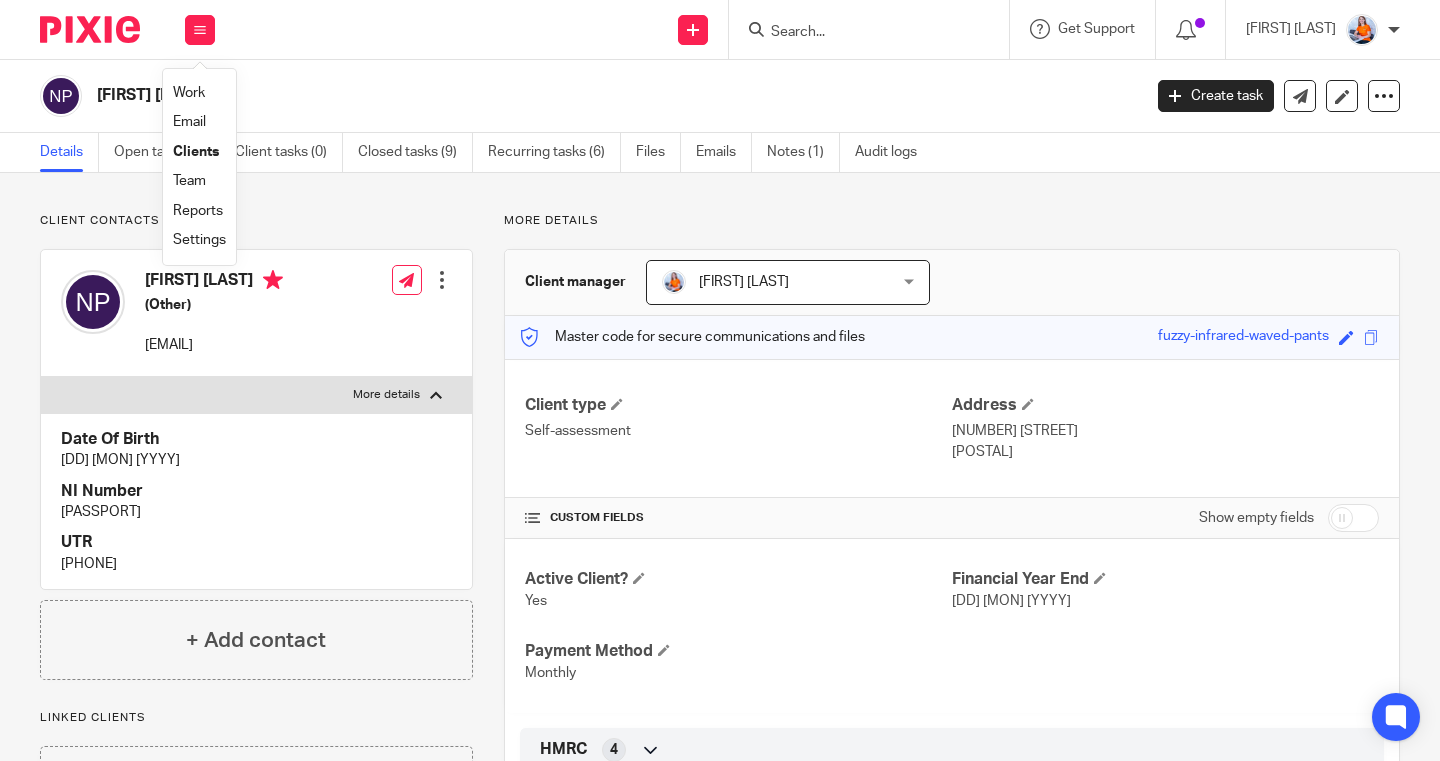 click on "Work" at bounding box center [189, 93] 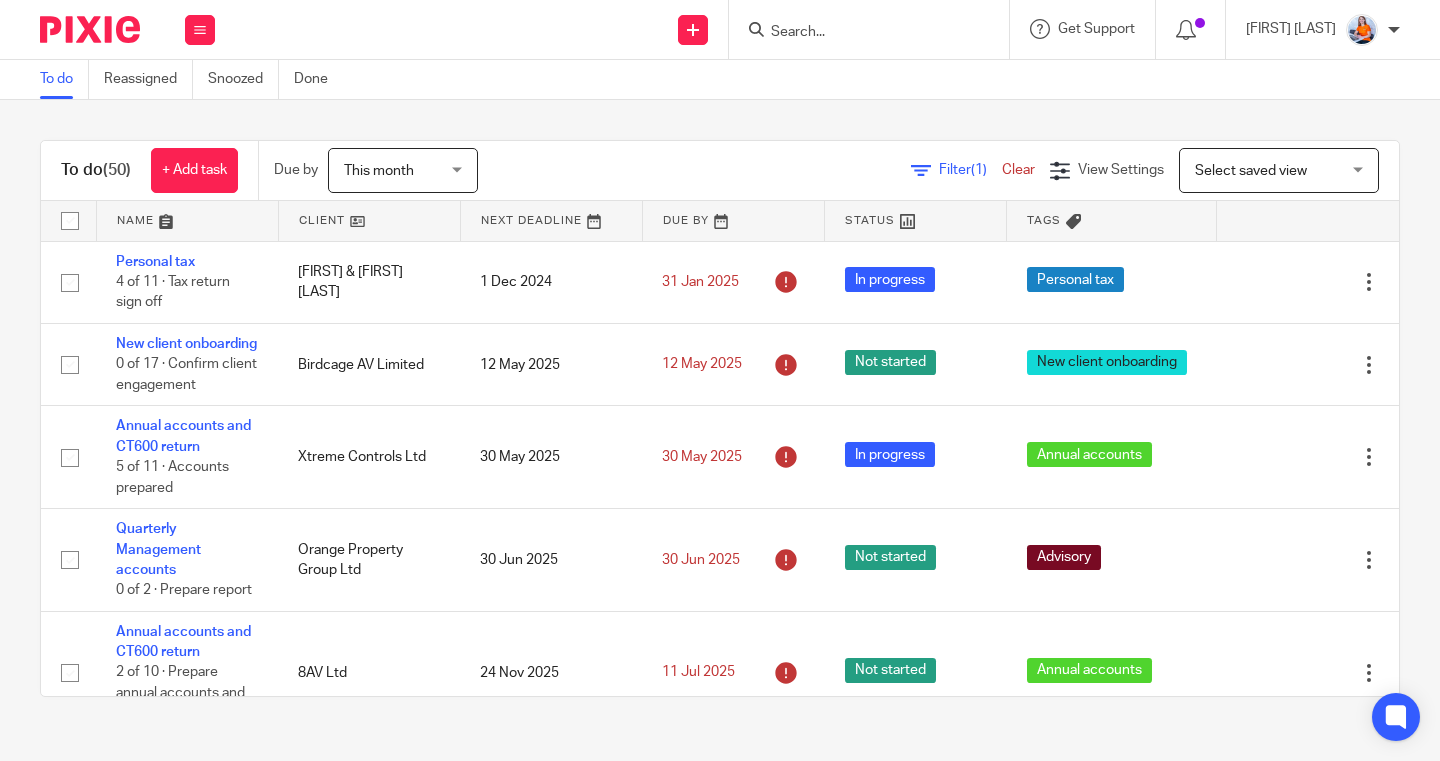 scroll, scrollTop: 0, scrollLeft: 0, axis: both 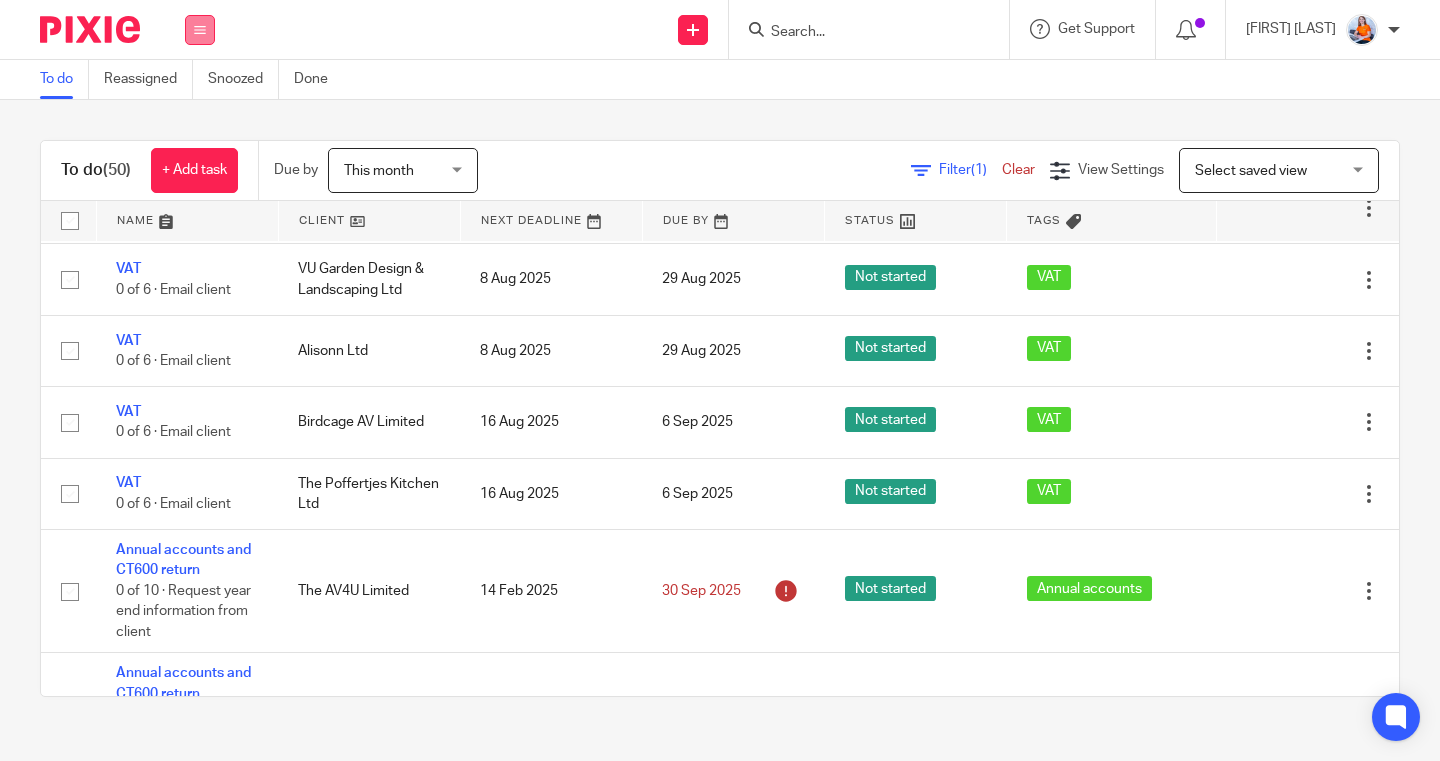 click at bounding box center (200, 30) 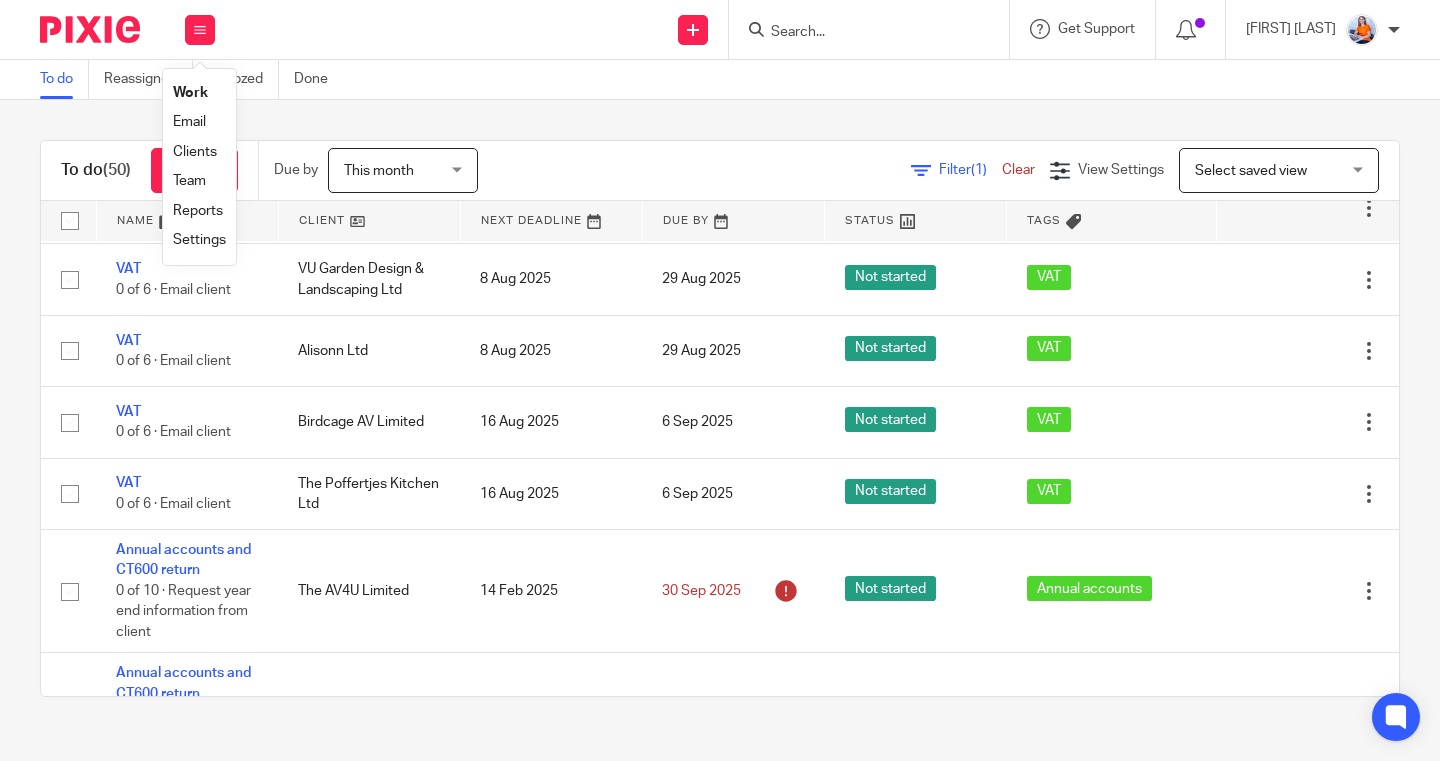 drag, startPoint x: 194, startPoint y: 156, endPoint x: 517, endPoint y: 12, distance: 353.6453 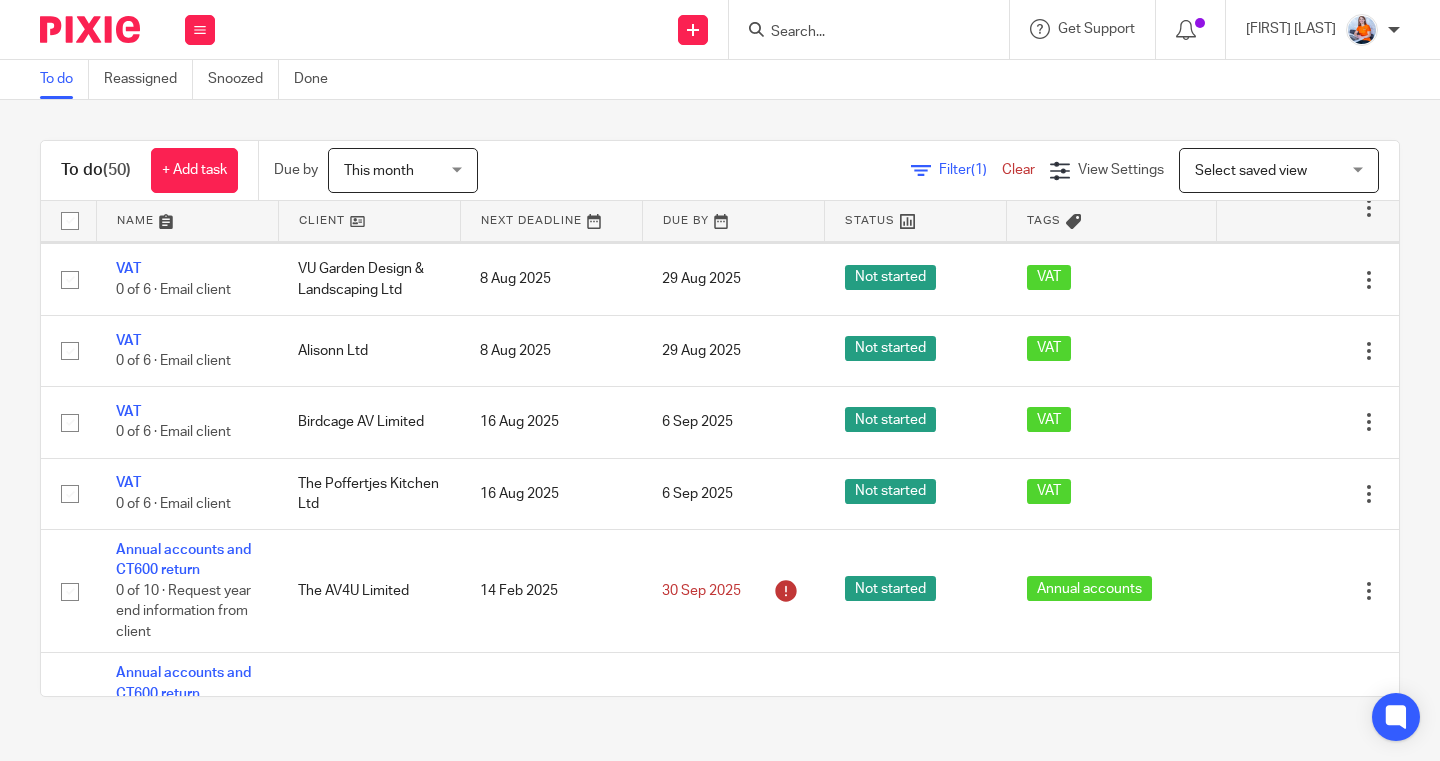 click at bounding box center [1269, 208] 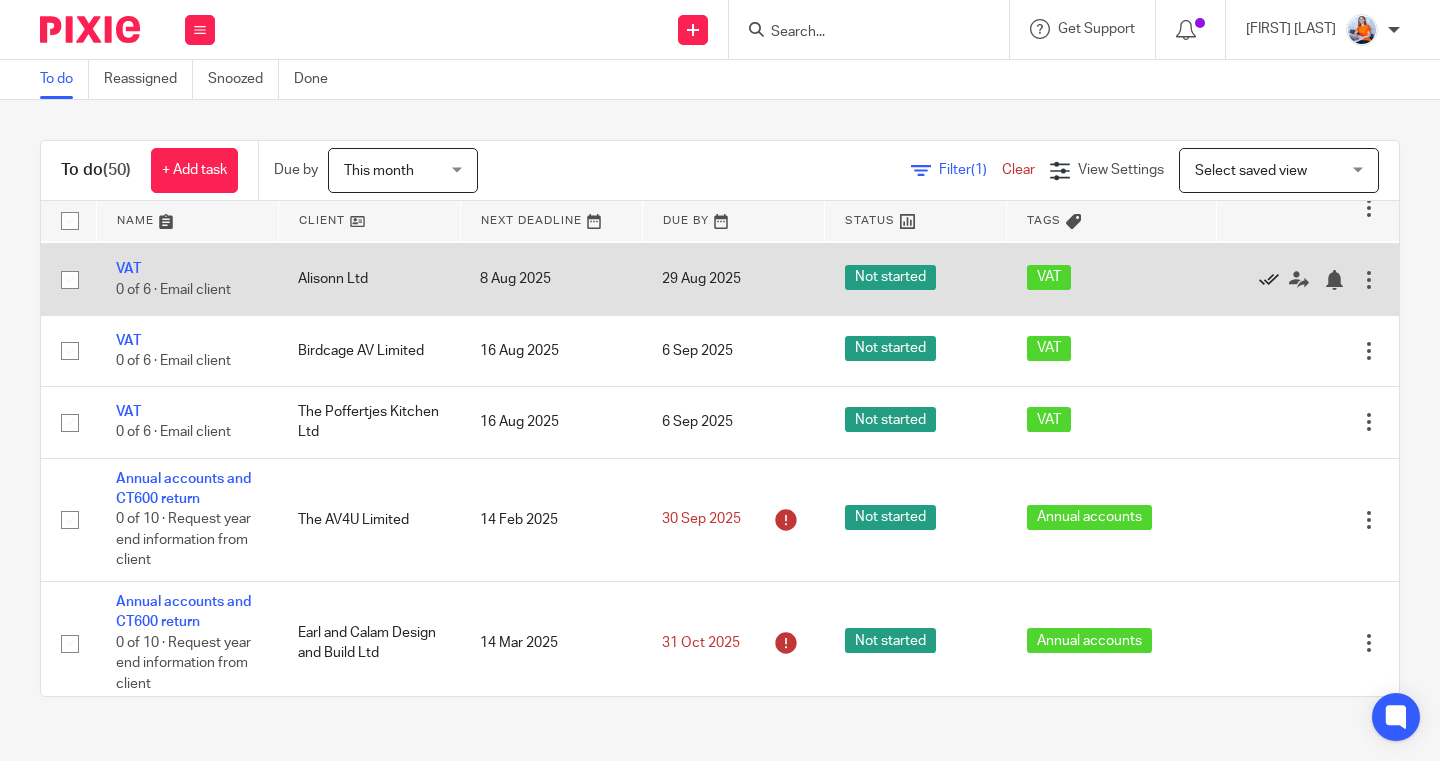 click at bounding box center (1269, 280) 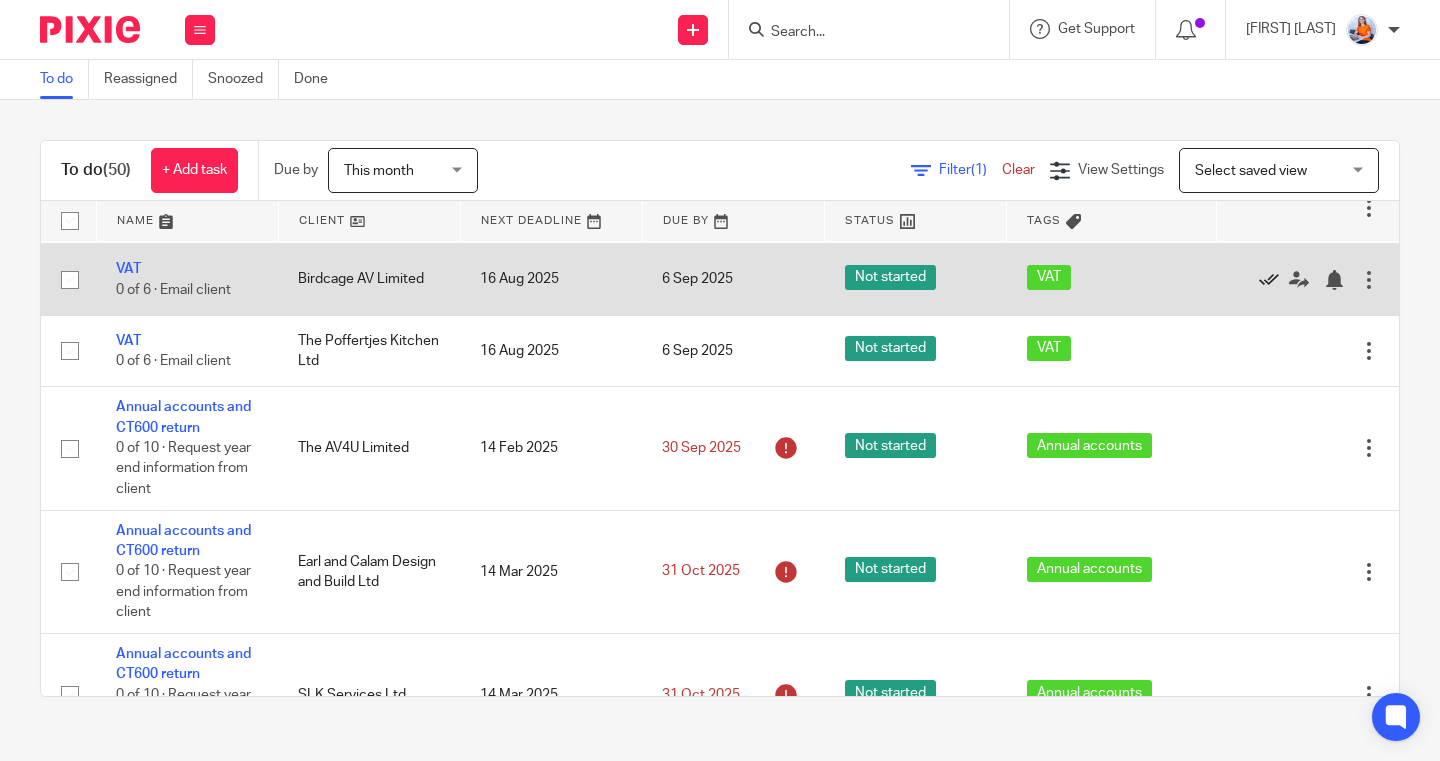 click at bounding box center (1269, 280) 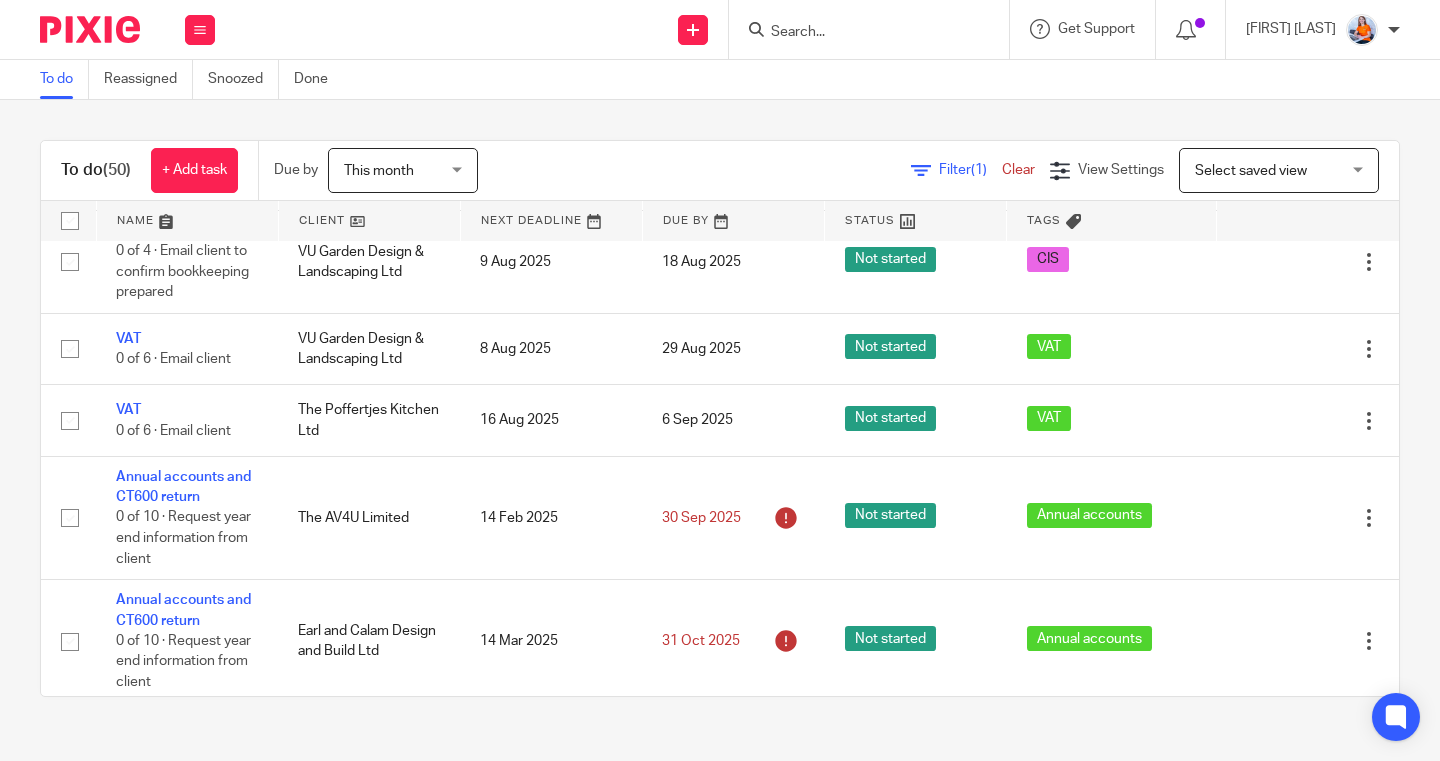 scroll, scrollTop: 829, scrollLeft: 0, axis: vertical 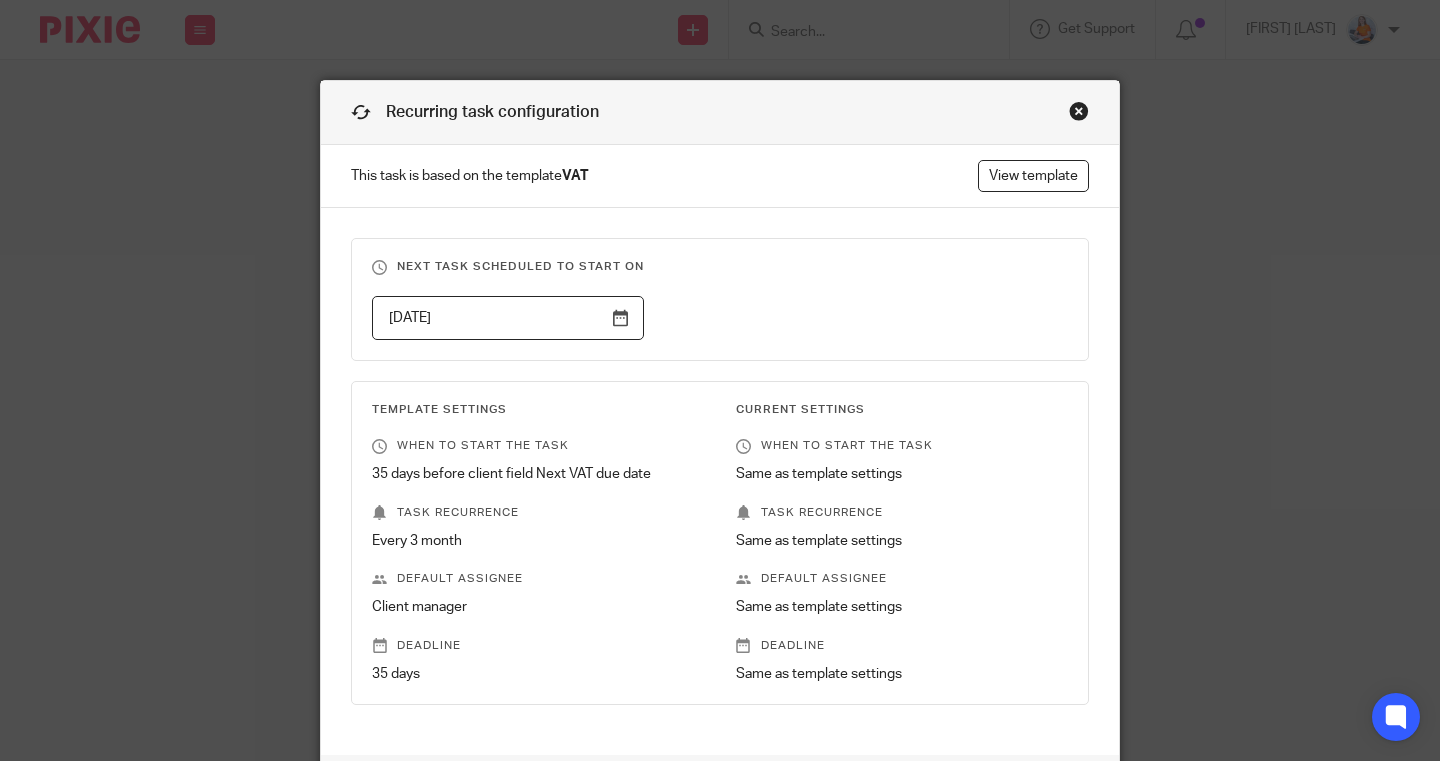 click on "[DATE]" at bounding box center [508, 318] 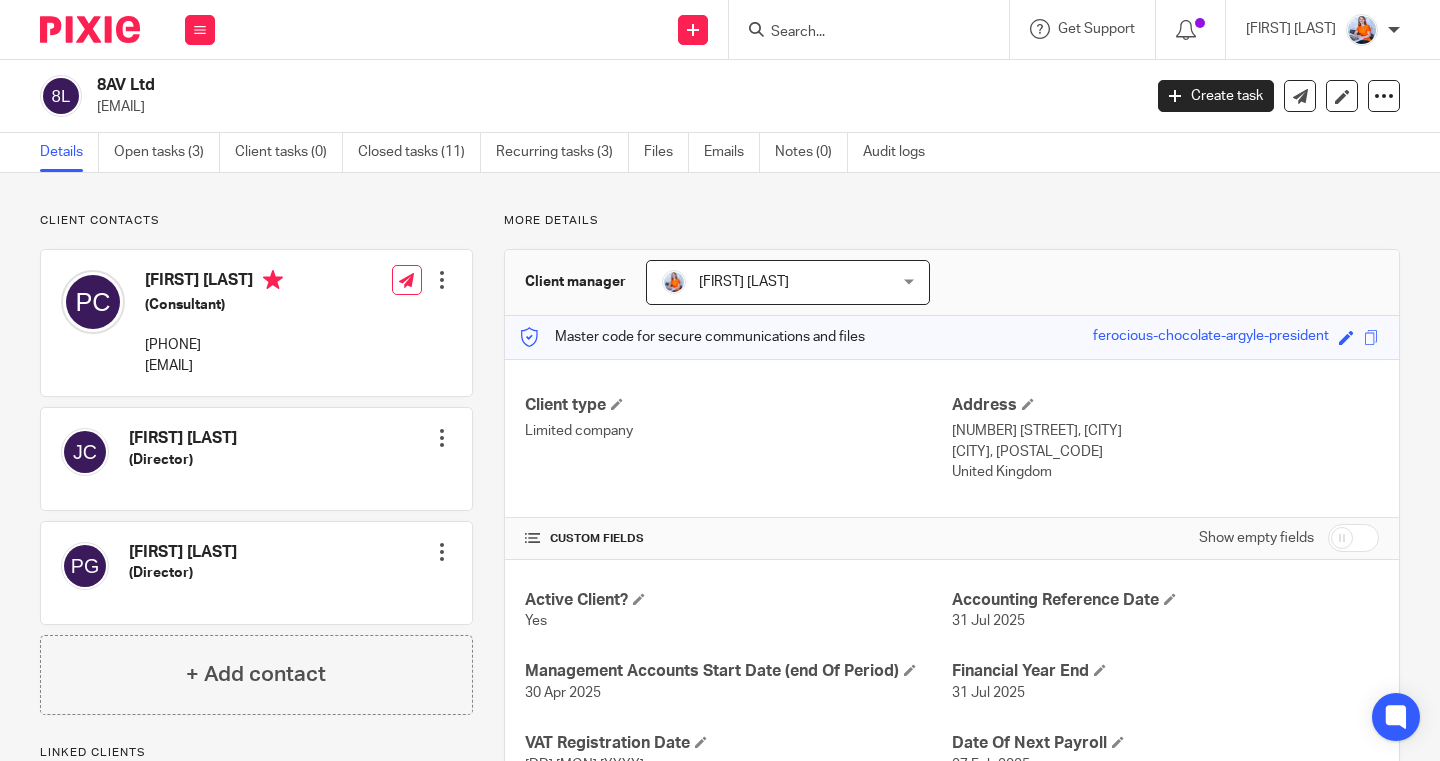 scroll, scrollTop: 0, scrollLeft: 0, axis: both 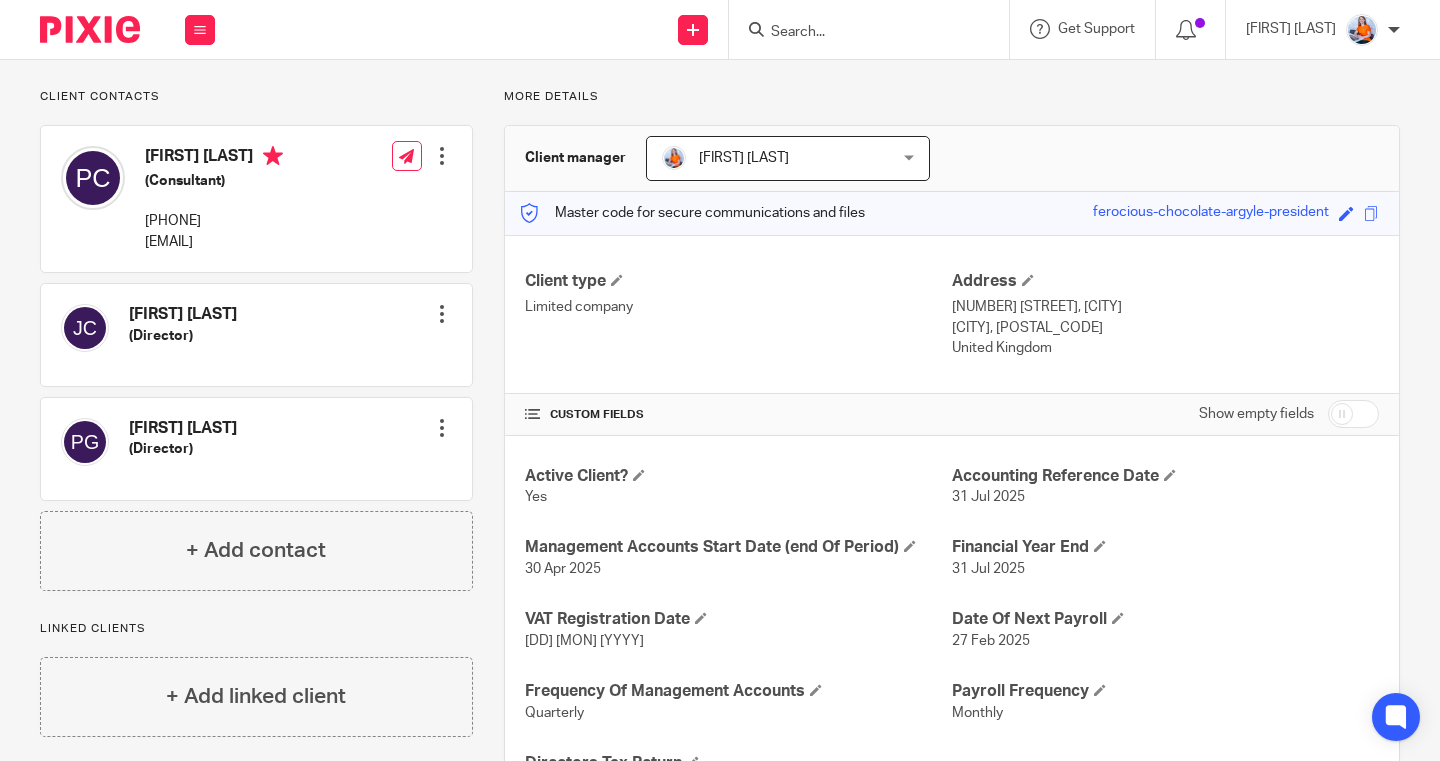 click at bounding box center (1353, 414) 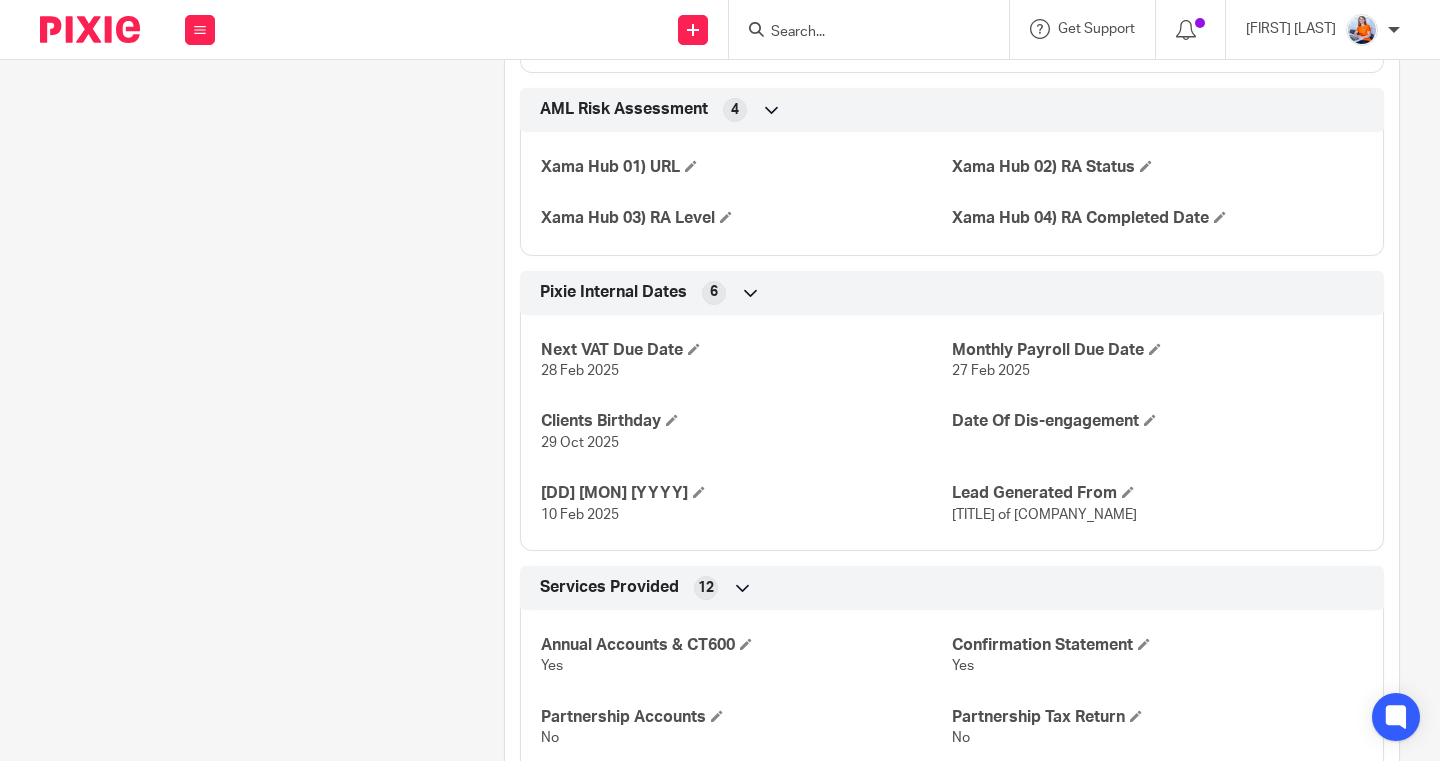 scroll, scrollTop: 2546, scrollLeft: 0, axis: vertical 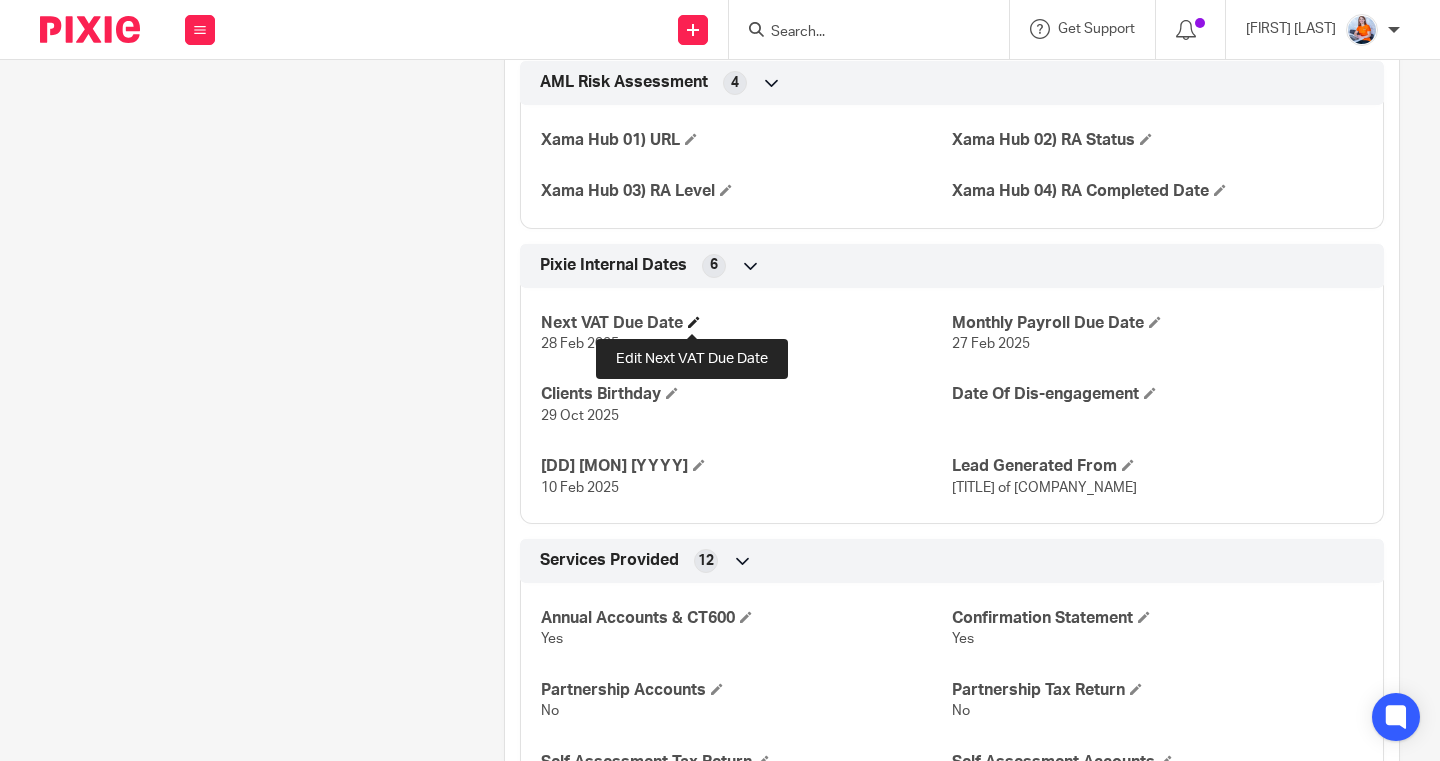 click at bounding box center [694, 322] 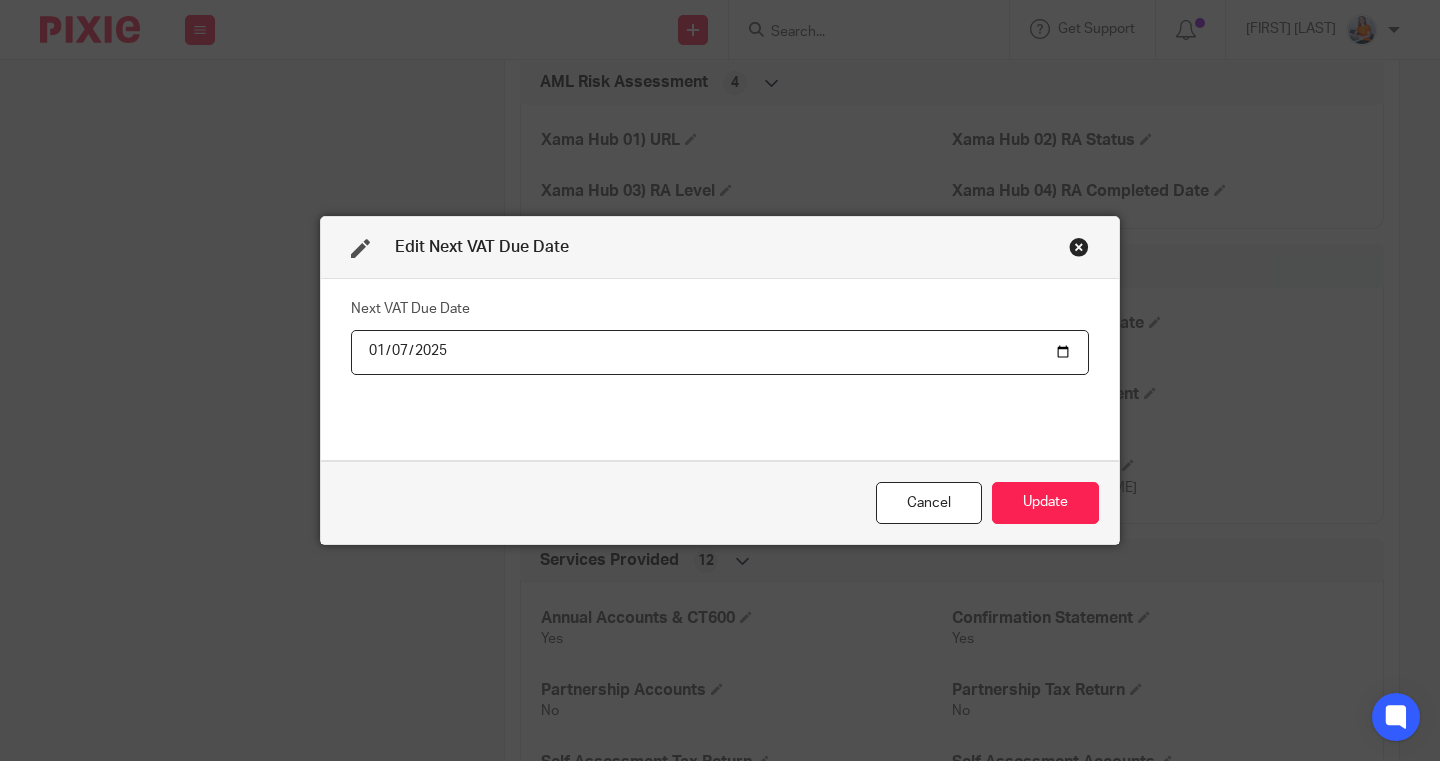 type on "[YYYY]-[MM]-[DD]" 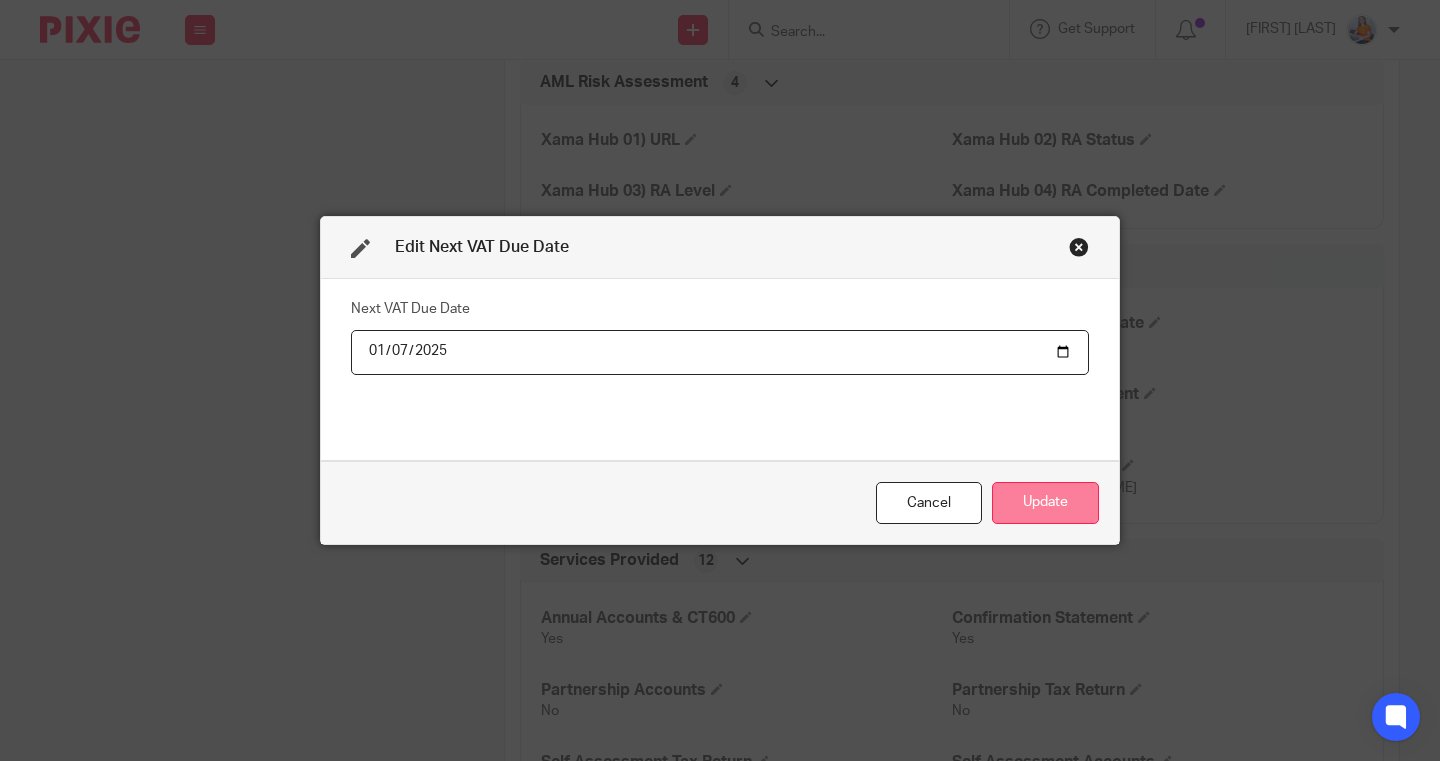 click on "Update" at bounding box center [1045, 503] 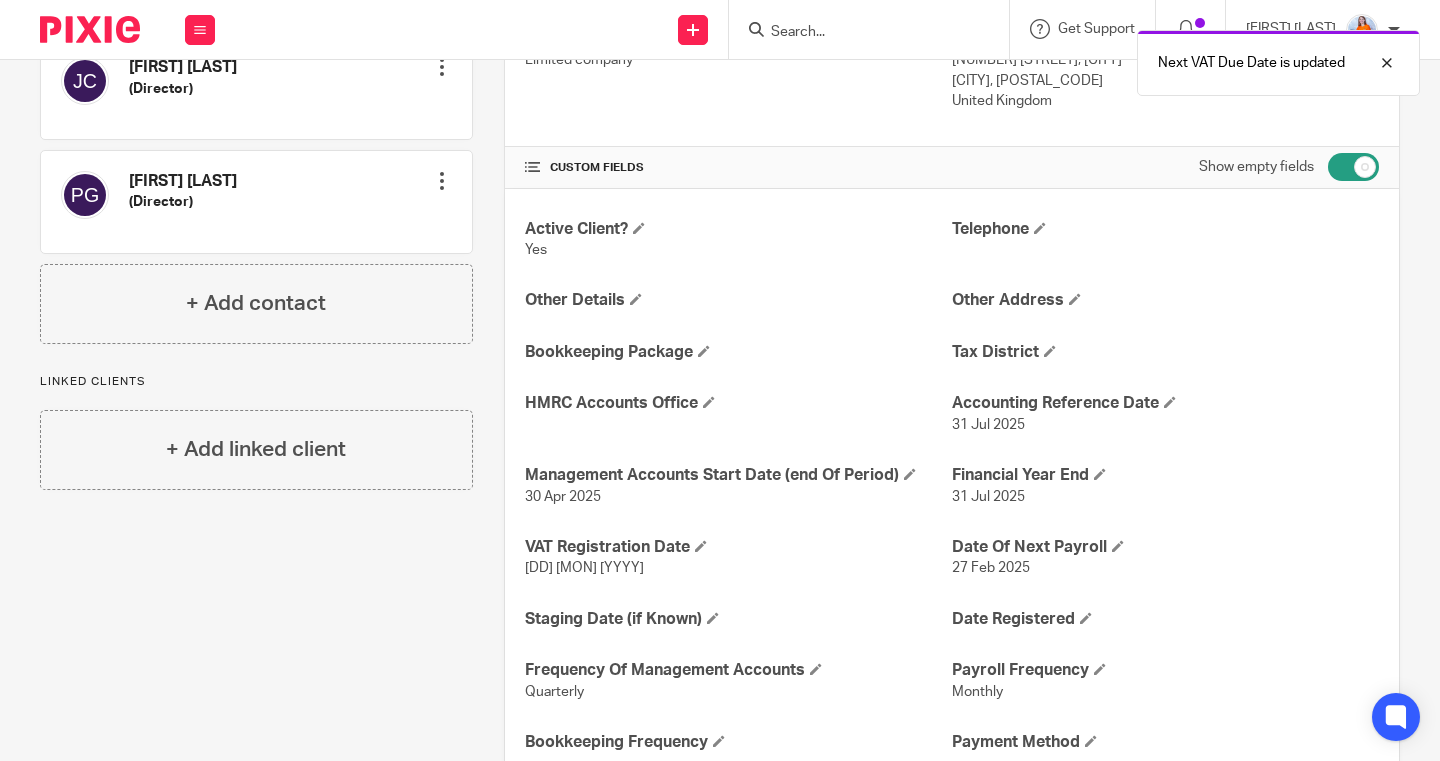 scroll, scrollTop: 145, scrollLeft: 0, axis: vertical 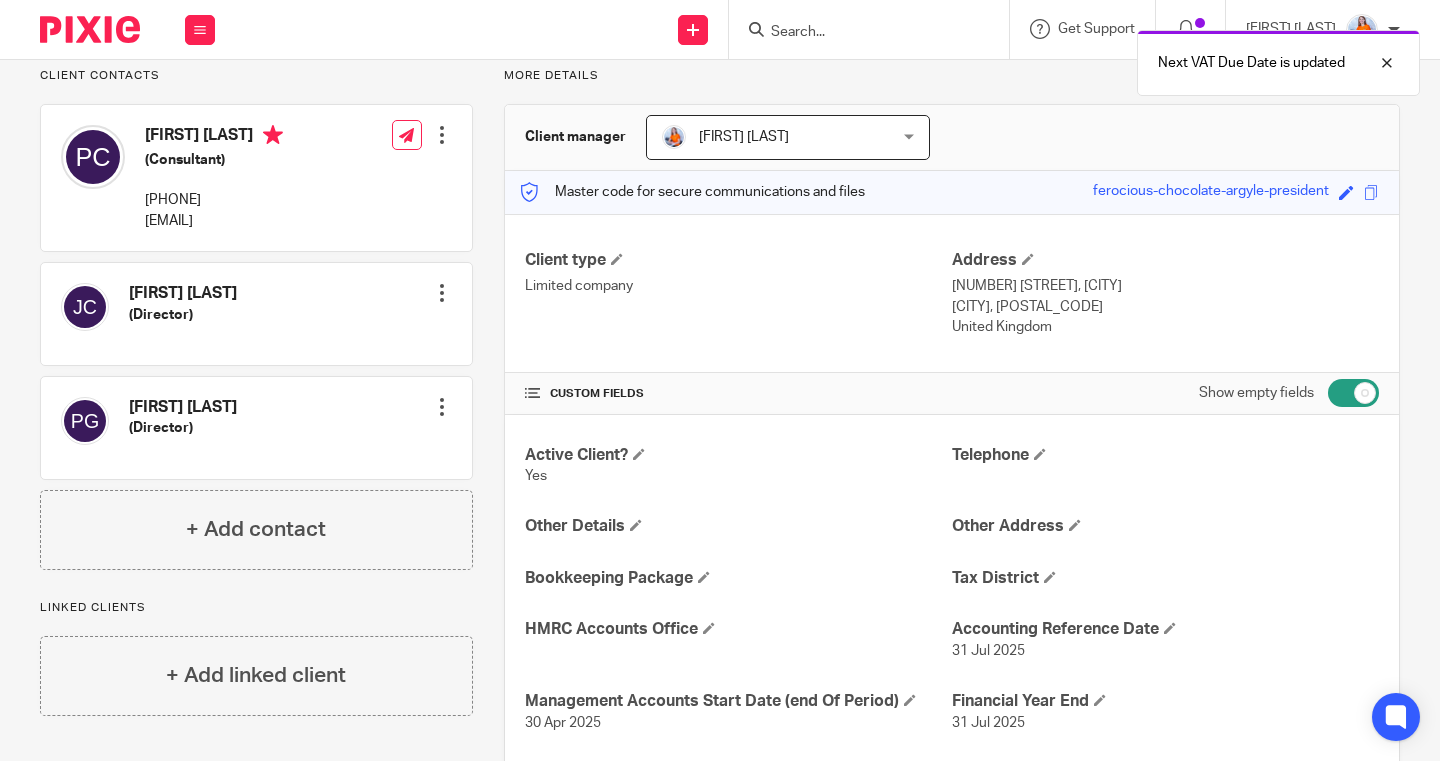 click on "More details
Client manager
Katie Cook
Katie Cook
Katie Cook
1
Master code for secure communications and files
ferocious-chocolate-argyle-president
Save
ferocious-chocolate-argyle-president
Client type
Limited company
Address
7 Glebe Close, Oakley
Basingstoke, RG23 7RA
United Kingdom
CUSTOM FIELDS
Show empty fields
Active Client?
Yes
Telephone
Other Details
Other Address
Bookkeeping Package
Tax District
31 Jul 2025" at bounding box center (936, 1851) 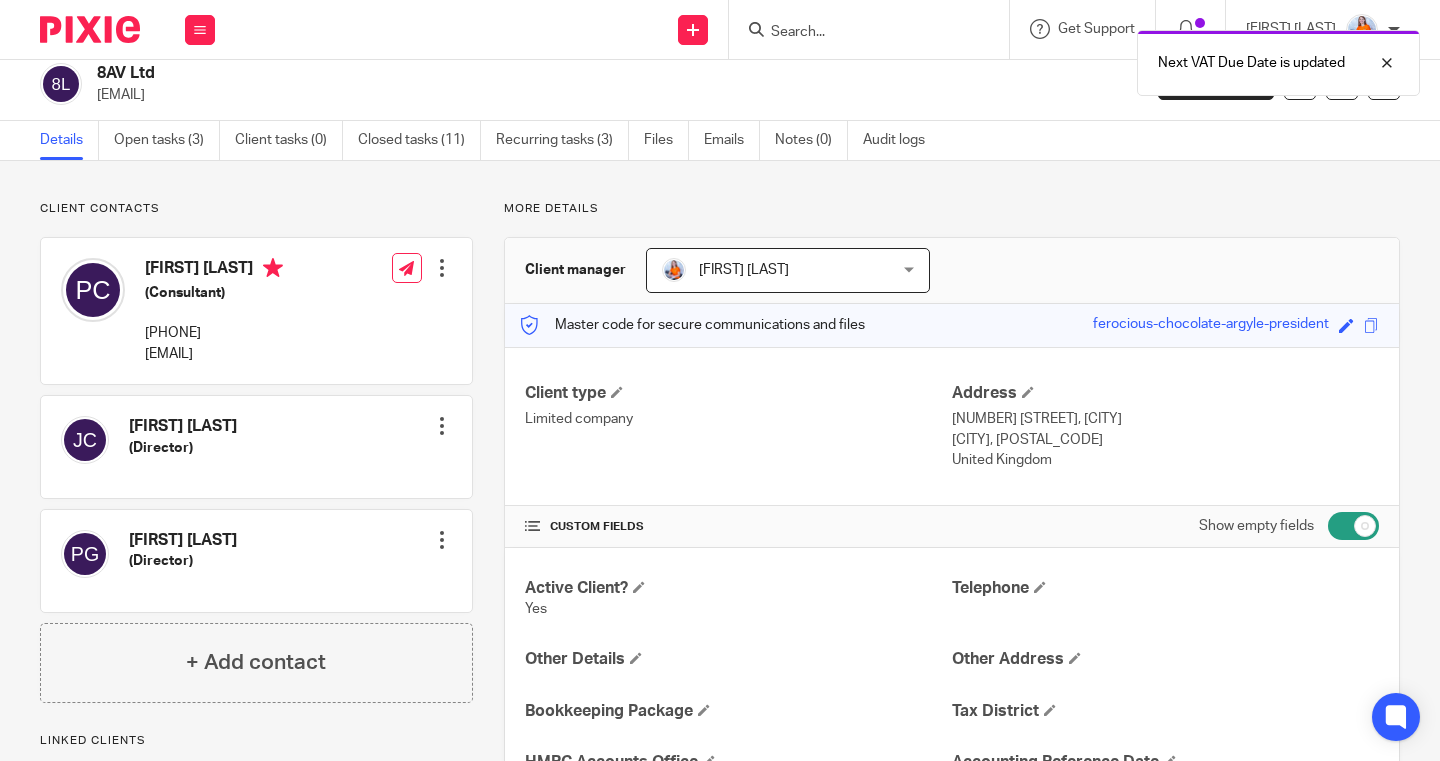 scroll, scrollTop: 0, scrollLeft: 0, axis: both 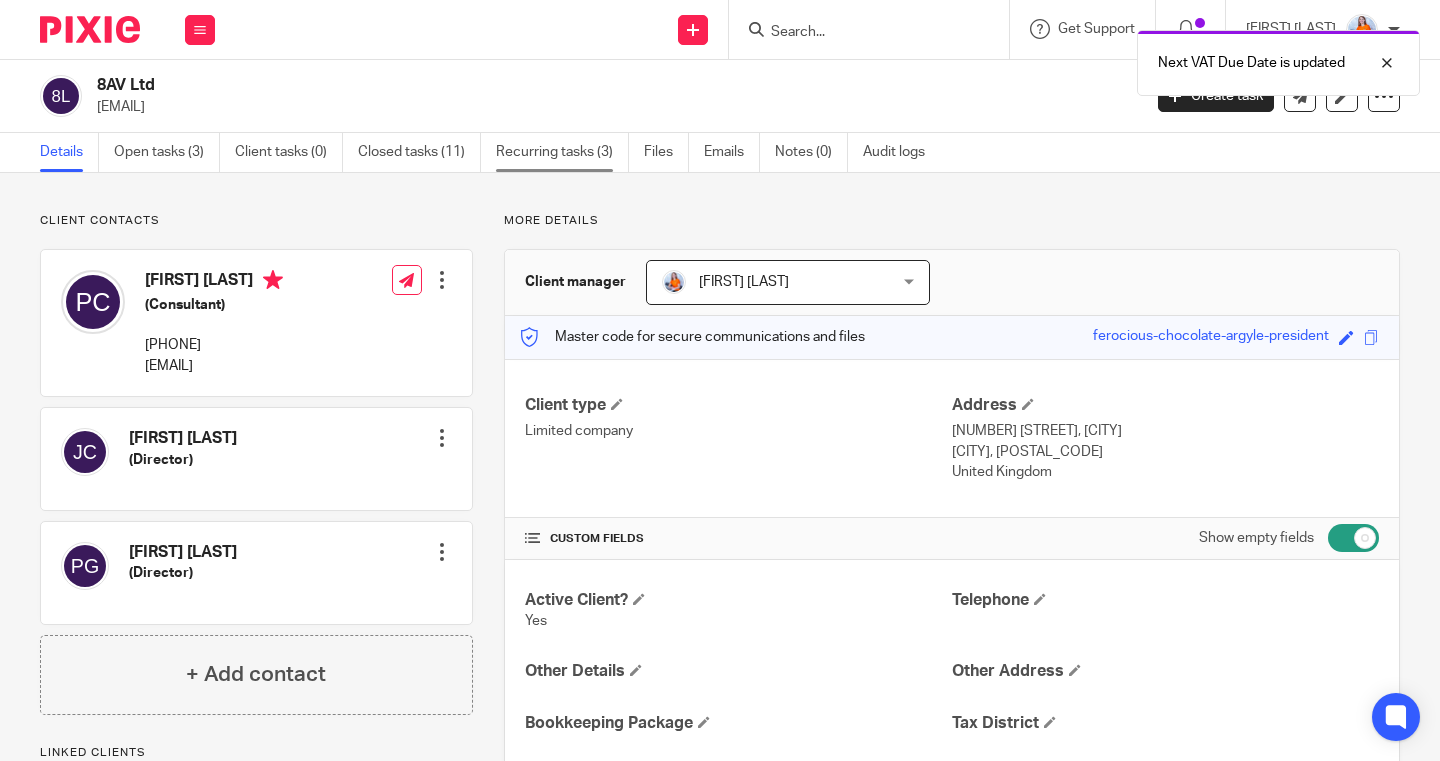 click on "Recurring tasks (3)" at bounding box center [562, 152] 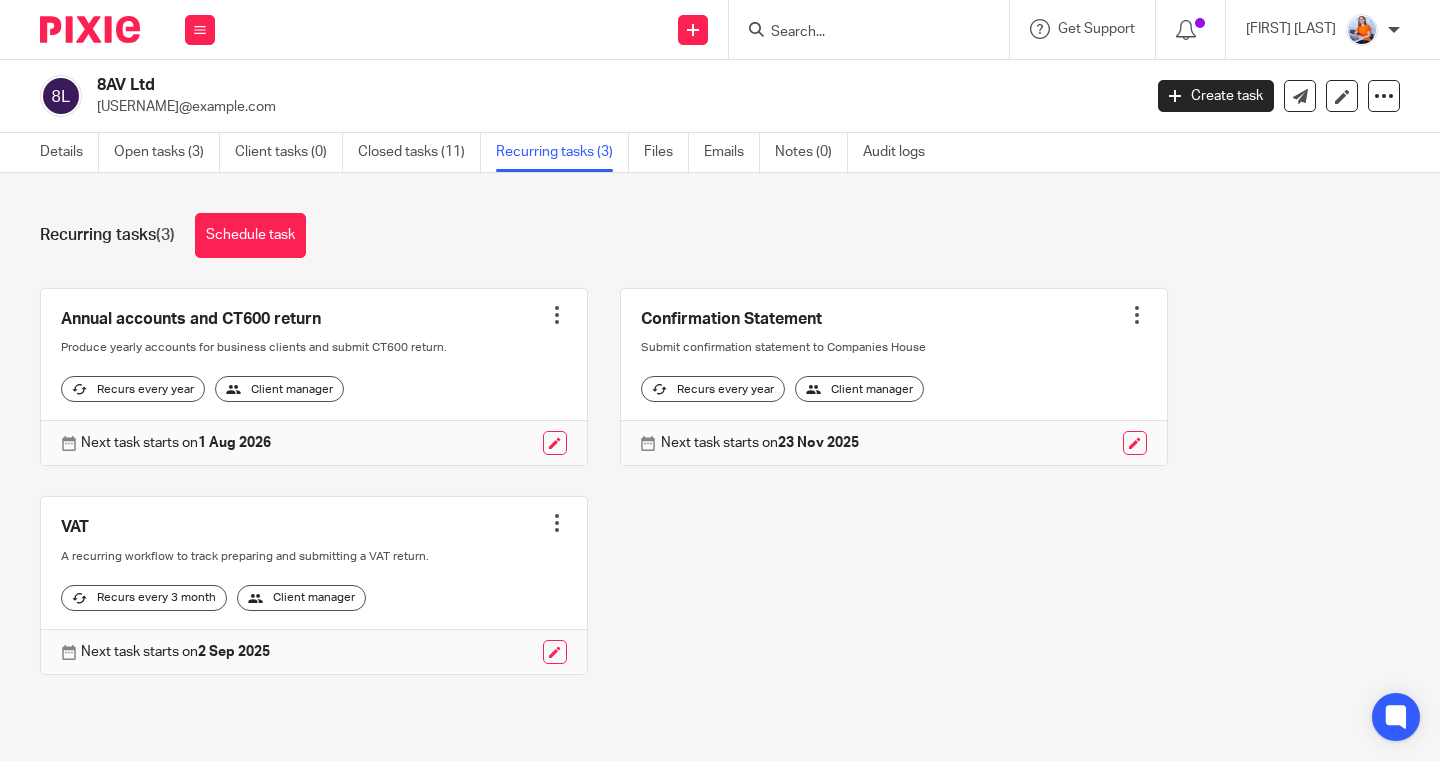 scroll, scrollTop: 0, scrollLeft: 0, axis: both 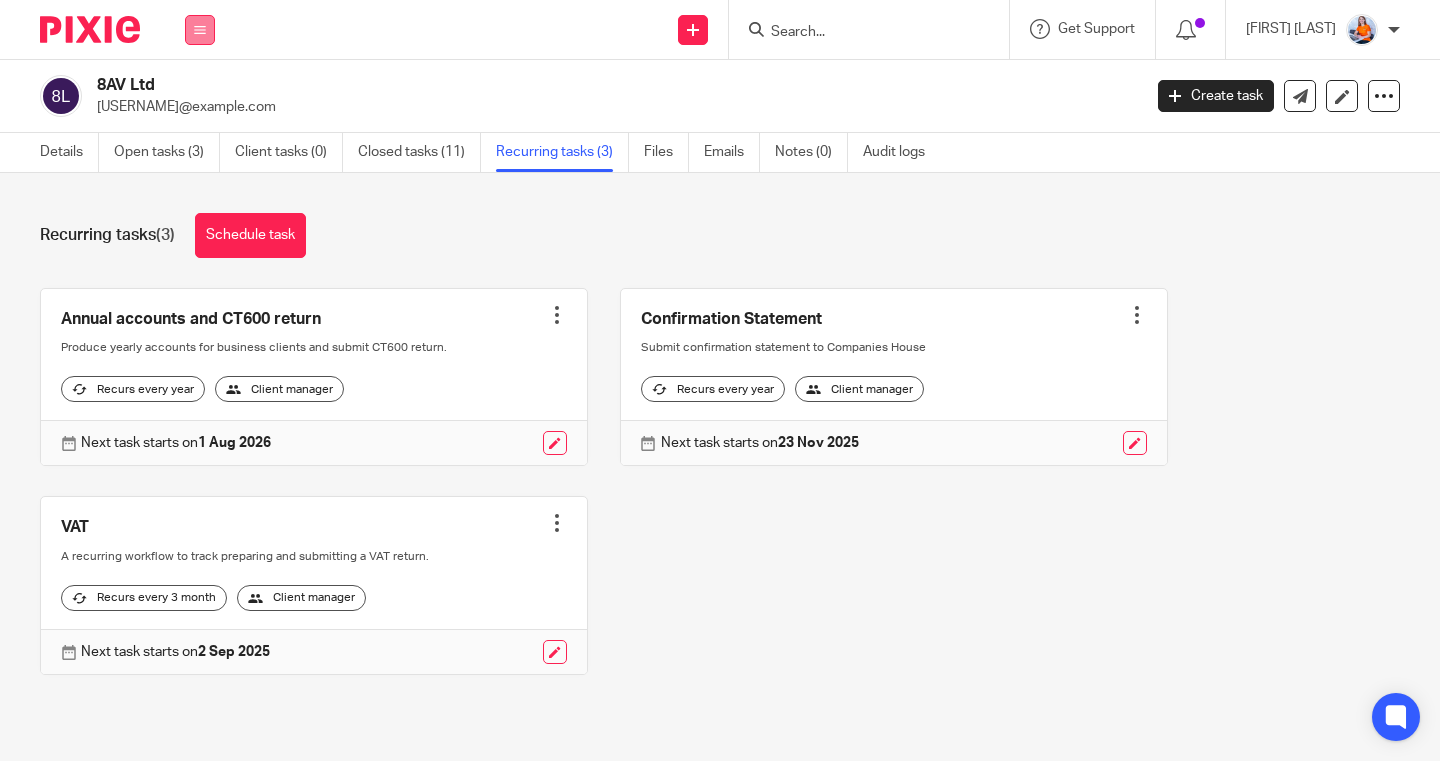 click at bounding box center (200, 30) 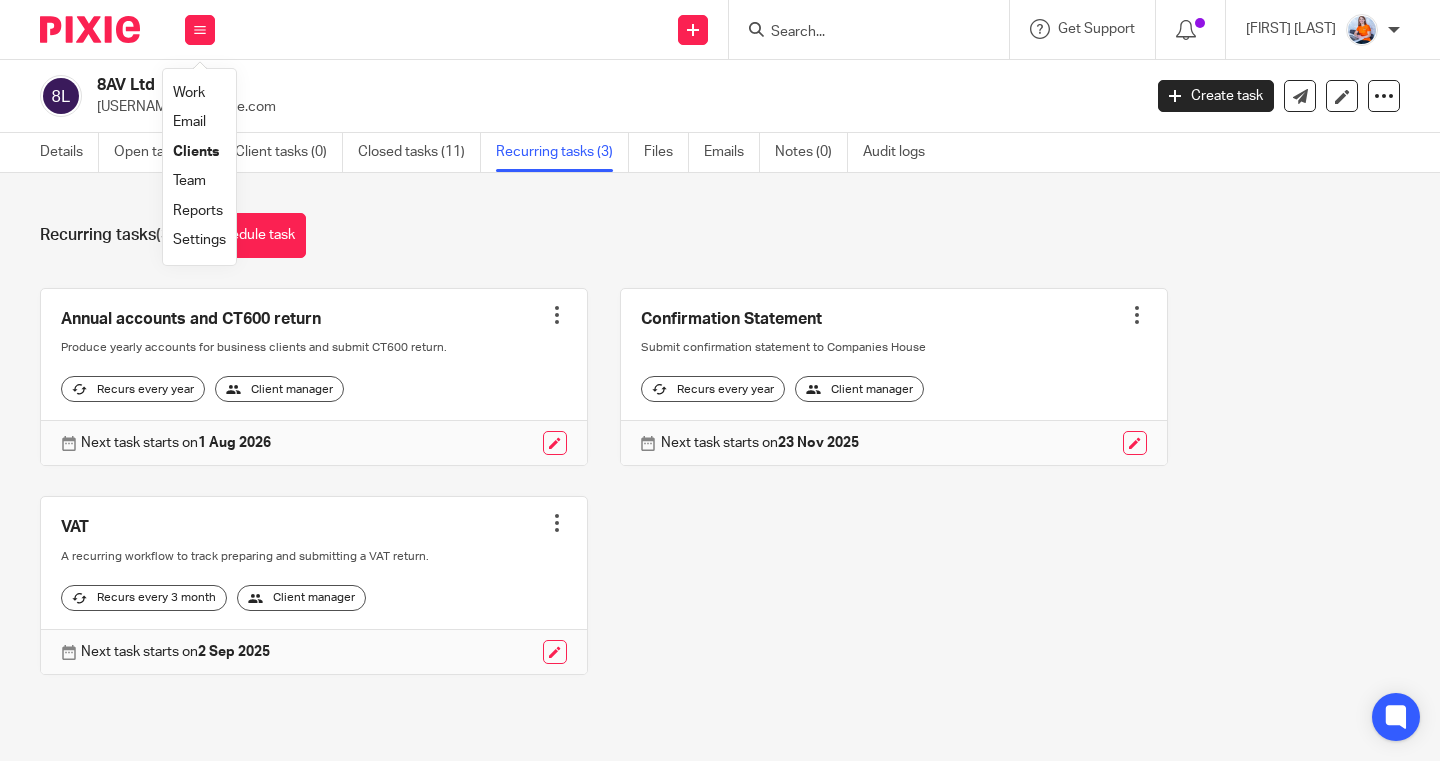 click on "Clients" at bounding box center (196, 152) 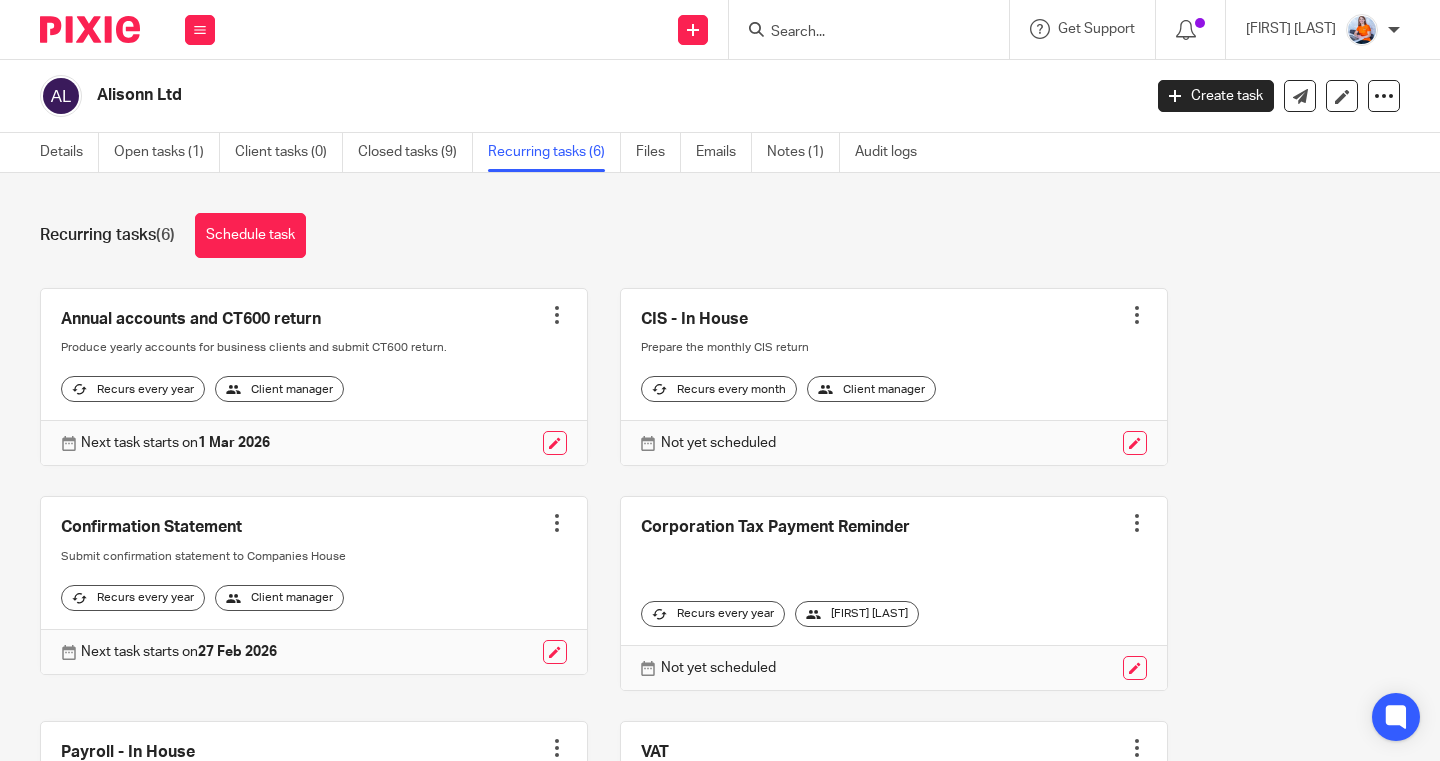 scroll, scrollTop: 0, scrollLeft: 0, axis: both 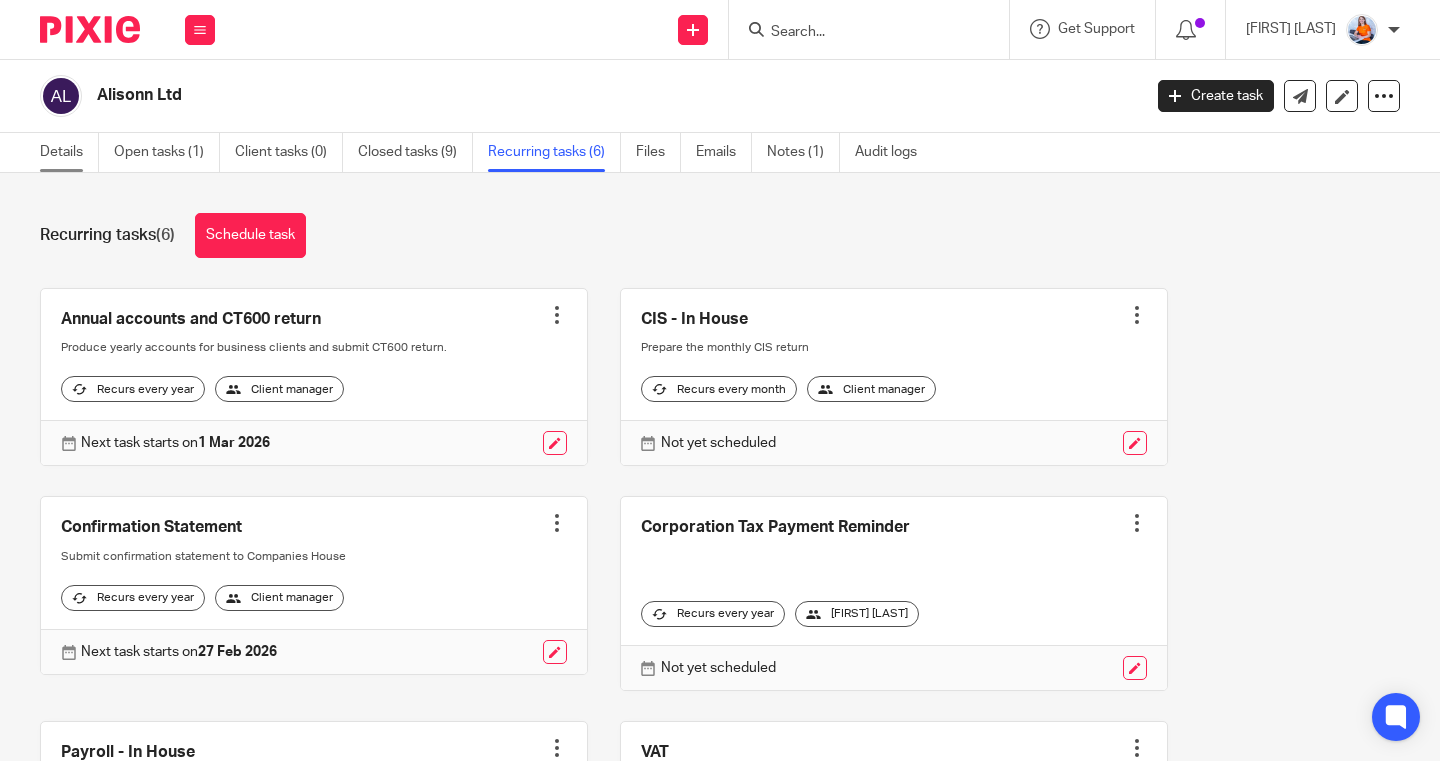 click on "Details" at bounding box center [69, 152] 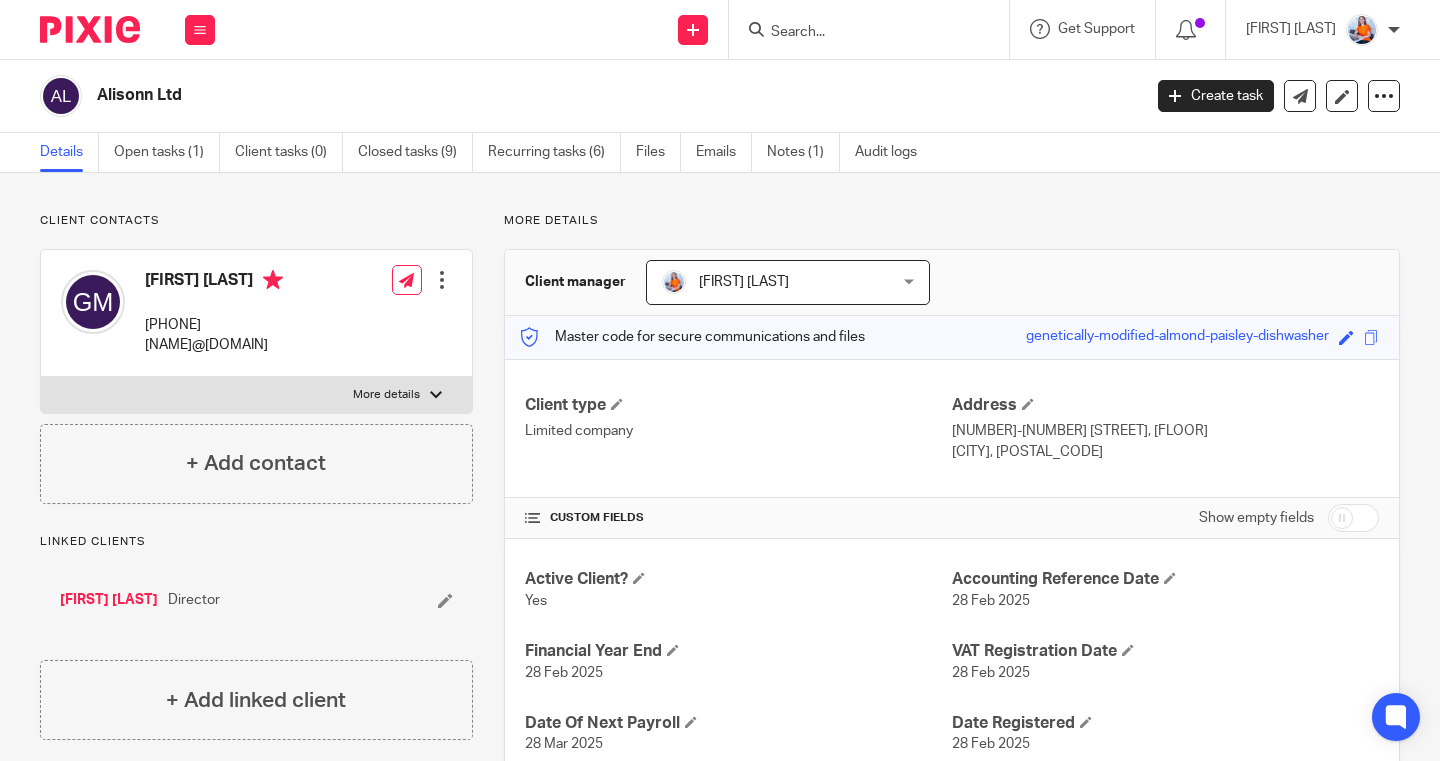 scroll, scrollTop: 0, scrollLeft: 0, axis: both 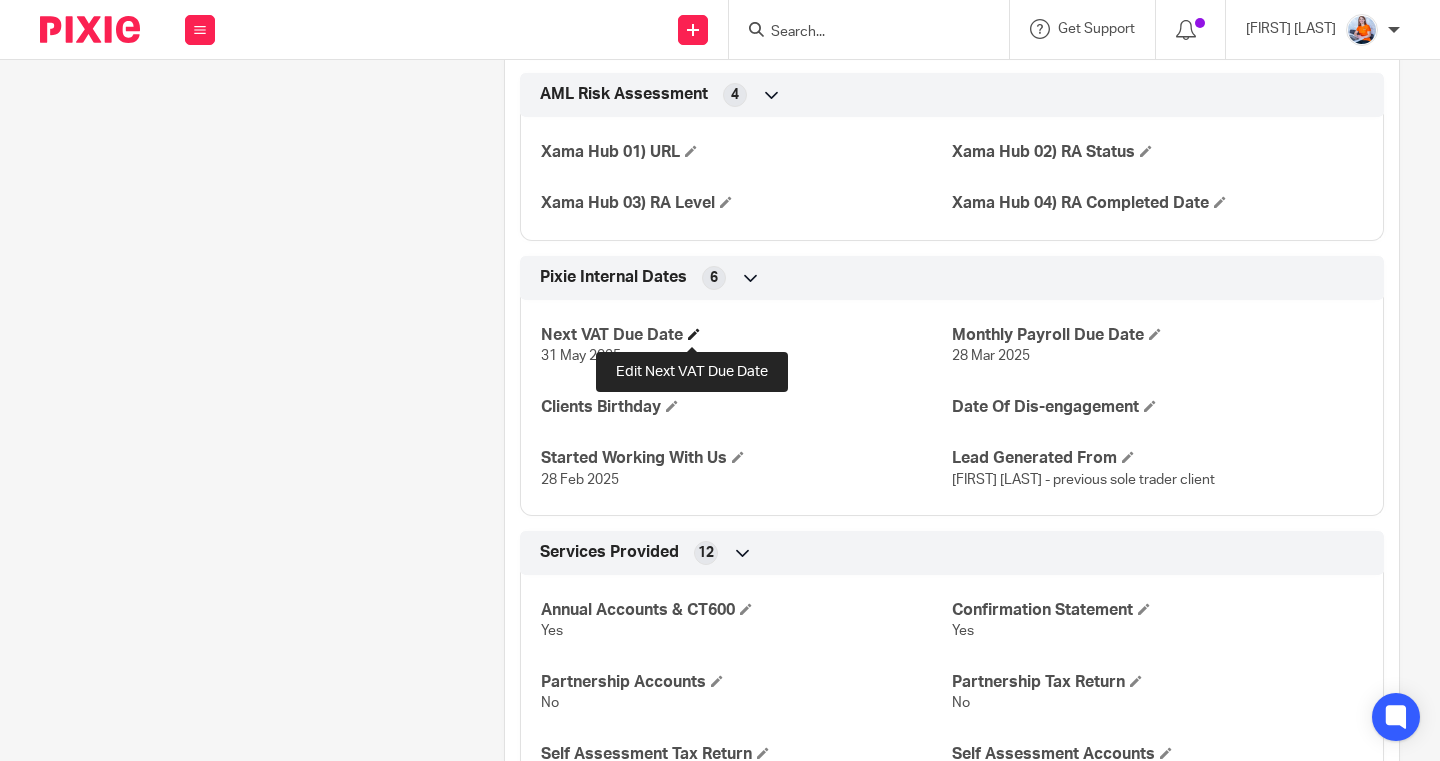 click at bounding box center [694, 334] 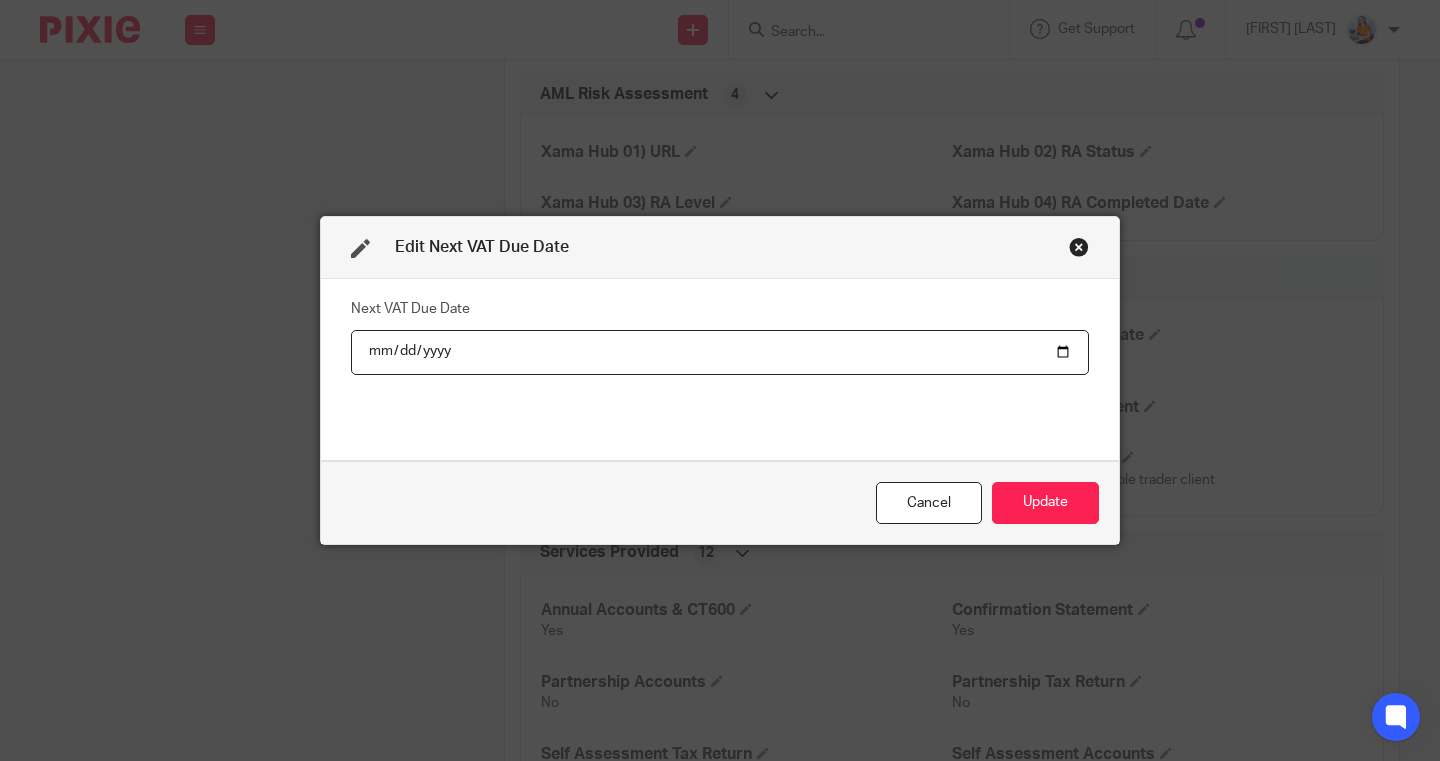 type on "2025-10-07" 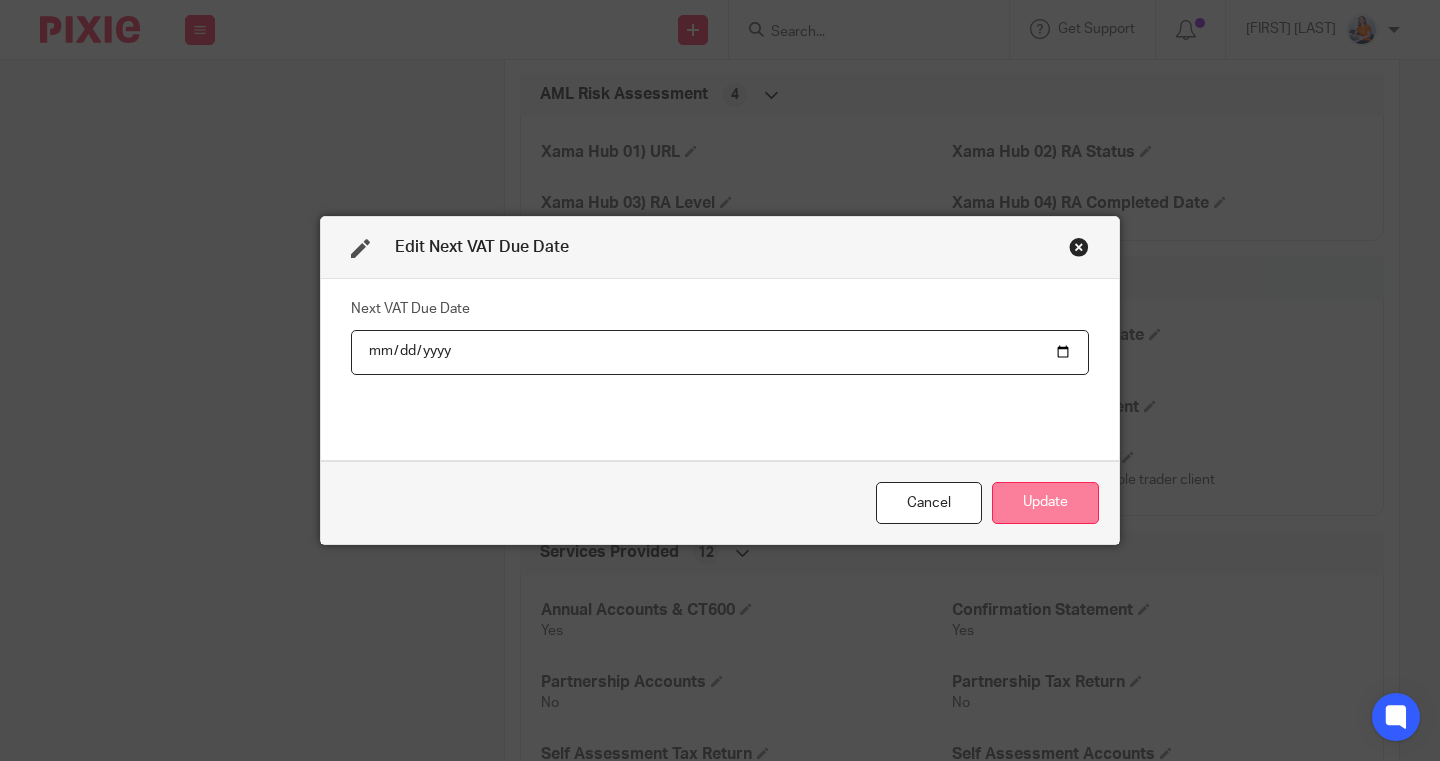 click on "Update" at bounding box center (1045, 503) 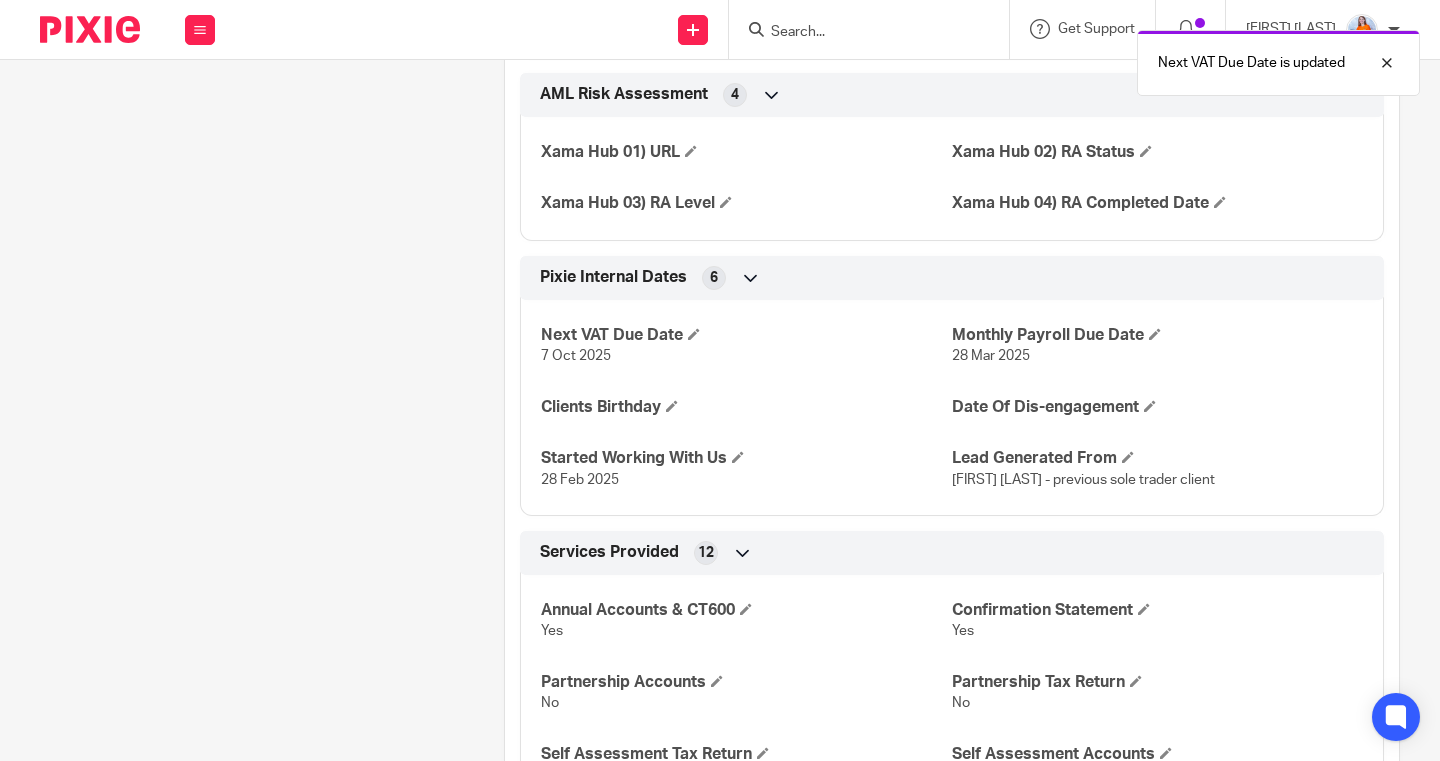 scroll, scrollTop: 116, scrollLeft: 0, axis: vertical 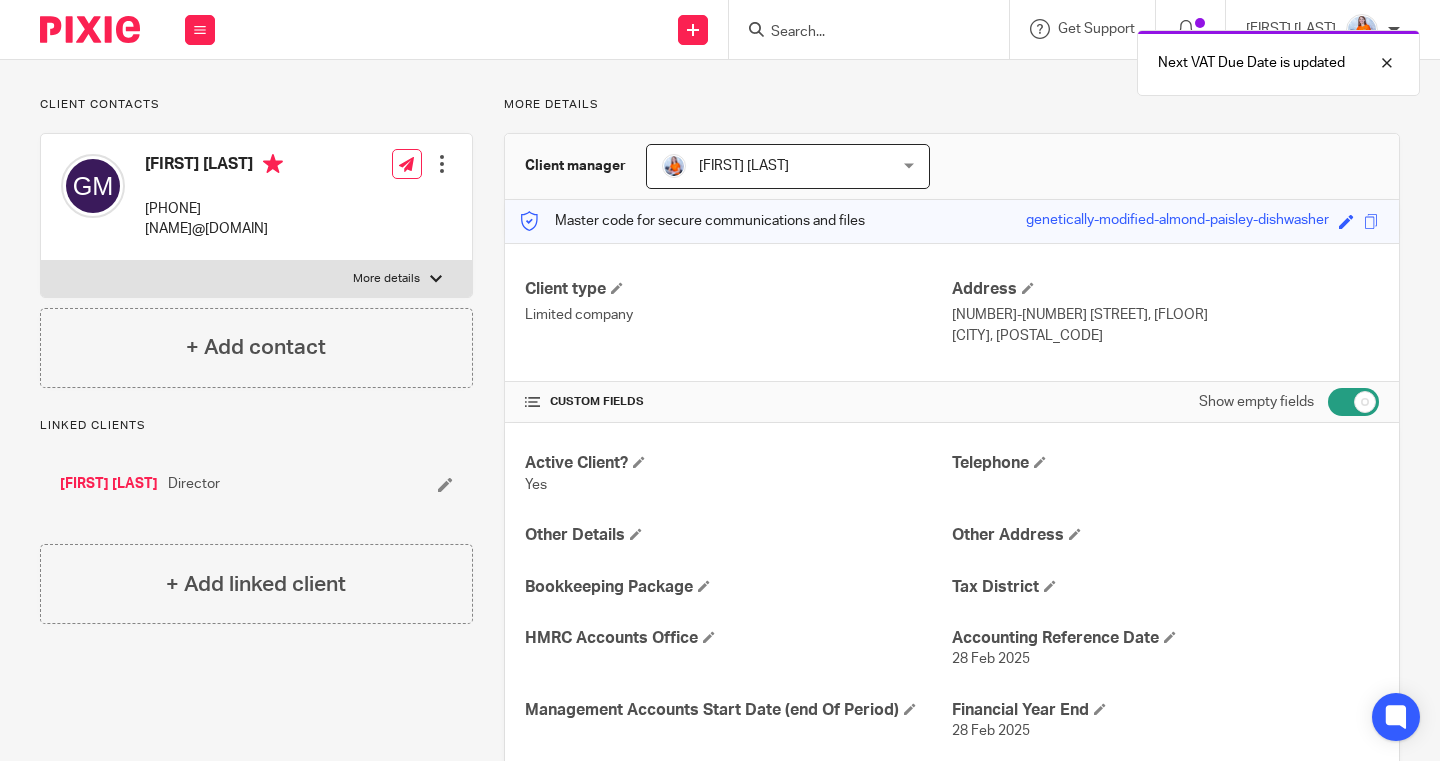 click on "More details
Client manager
Katie Cook
Katie Cook
Katie Cook
1
Master code for secure communications and files
genetically-modified-almond-paisley-dishwasher
Save
genetically-modified-almond-paisley-dishwasher
Client type
Limited company
Address
167-169 Great Portland Street, 5th Floor
London, W1W 5PF
CUSTOM FIELDS
Show empty fields
Active Client?
Yes
Telephone
Other Details
Other Address
Bookkeeping Package
Tax District" at bounding box center (936, 1850) 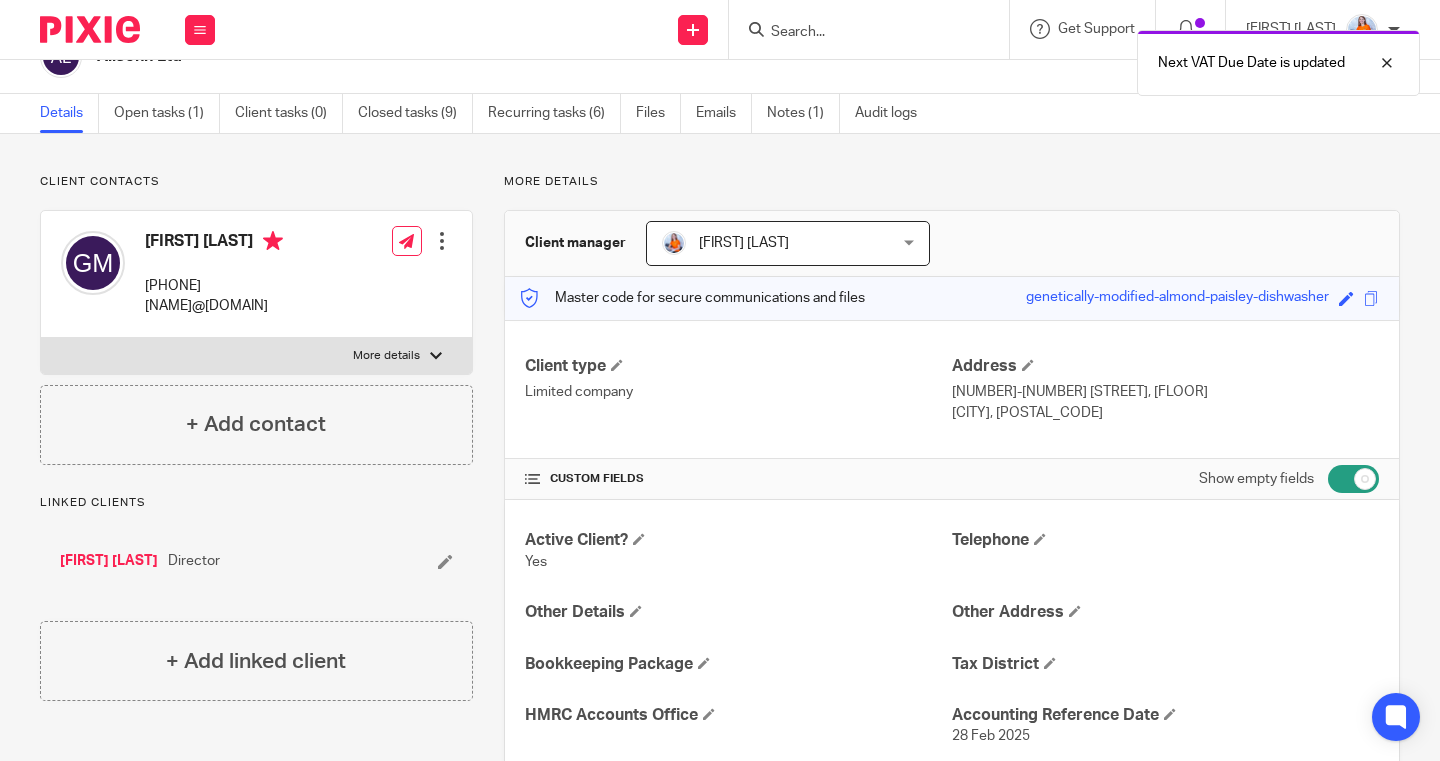 scroll, scrollTop: 0, scrollLeft: 0, axis: both 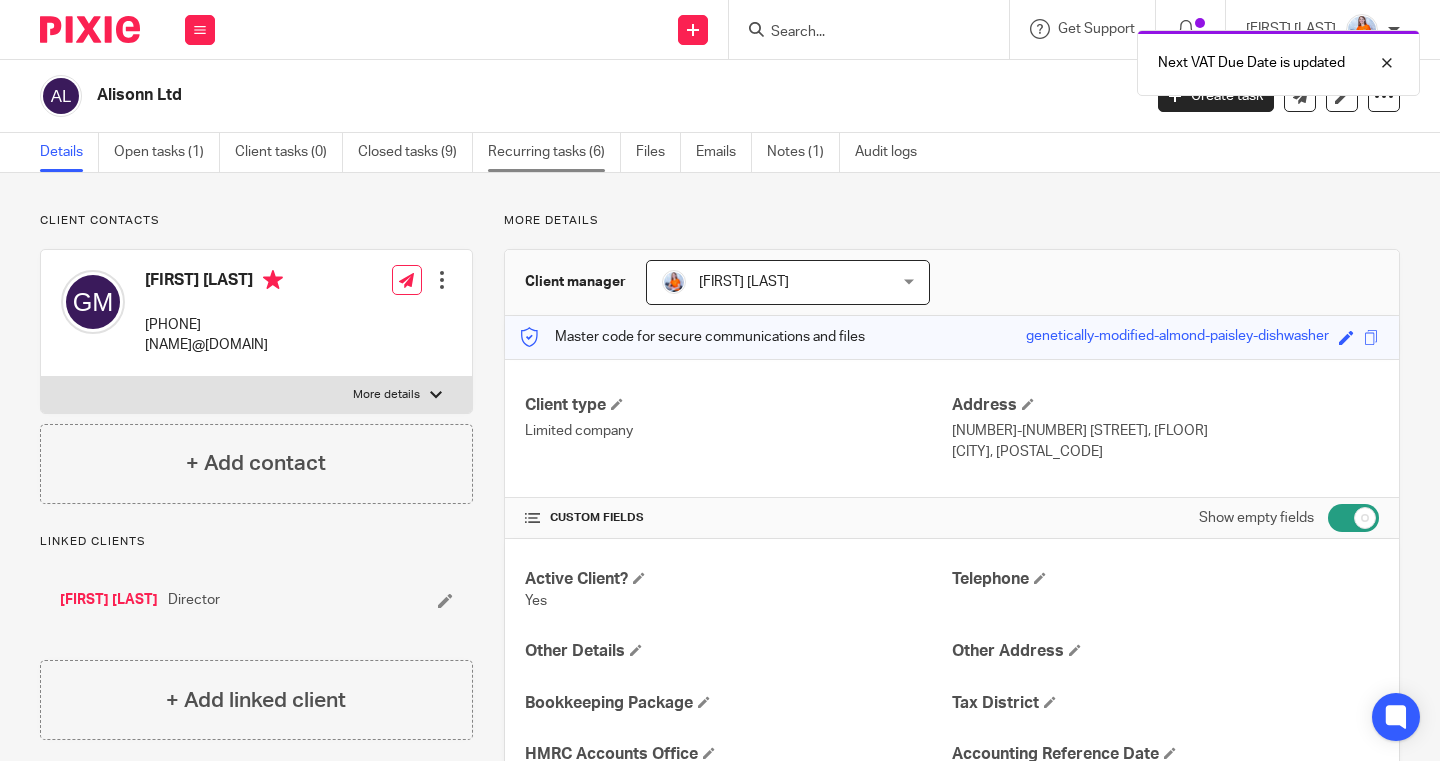 click on "Recurring tasks (6)" at bounding box center (554, 152) 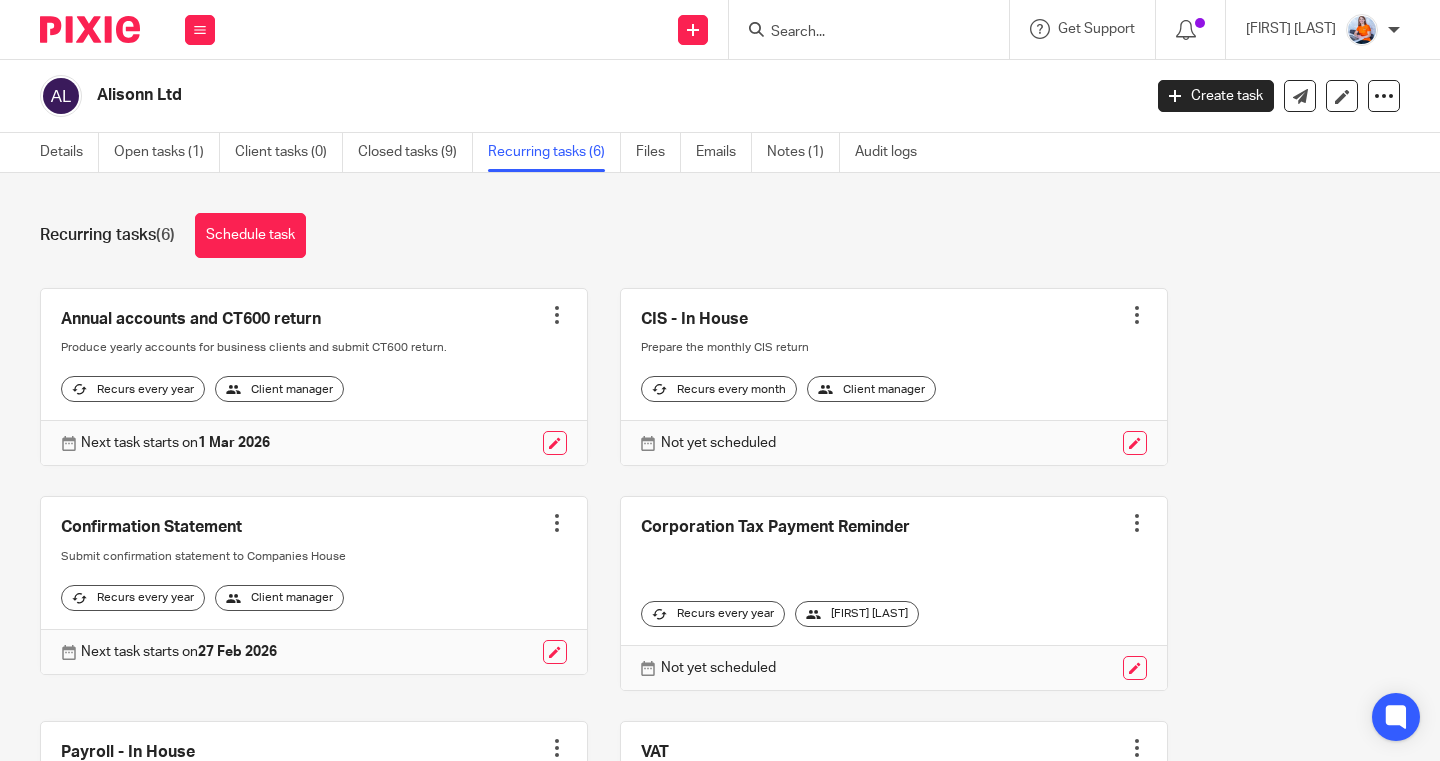 scroll, scrollTop: 0, scrollLeft: 0, axis: both 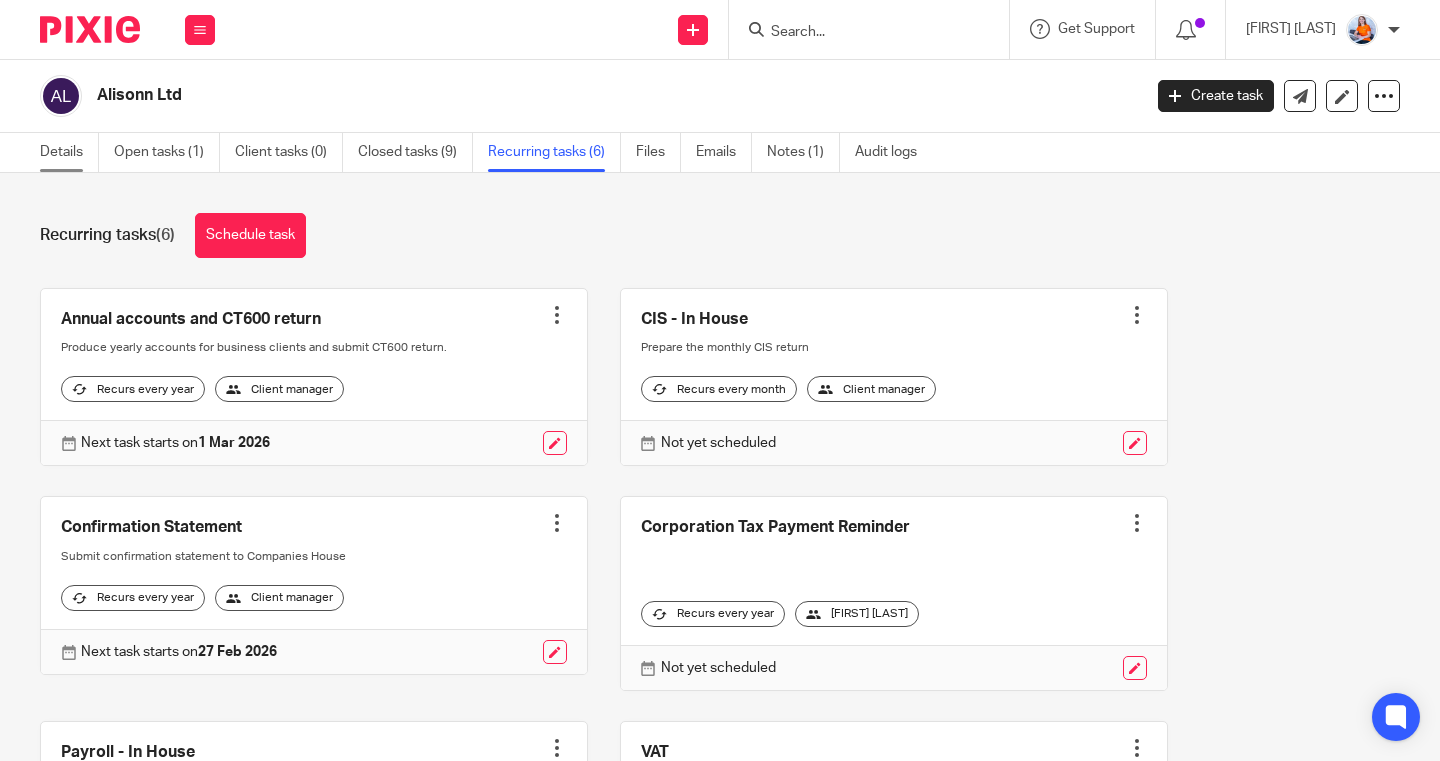 click on "Details" at bounding box center [69, 152] 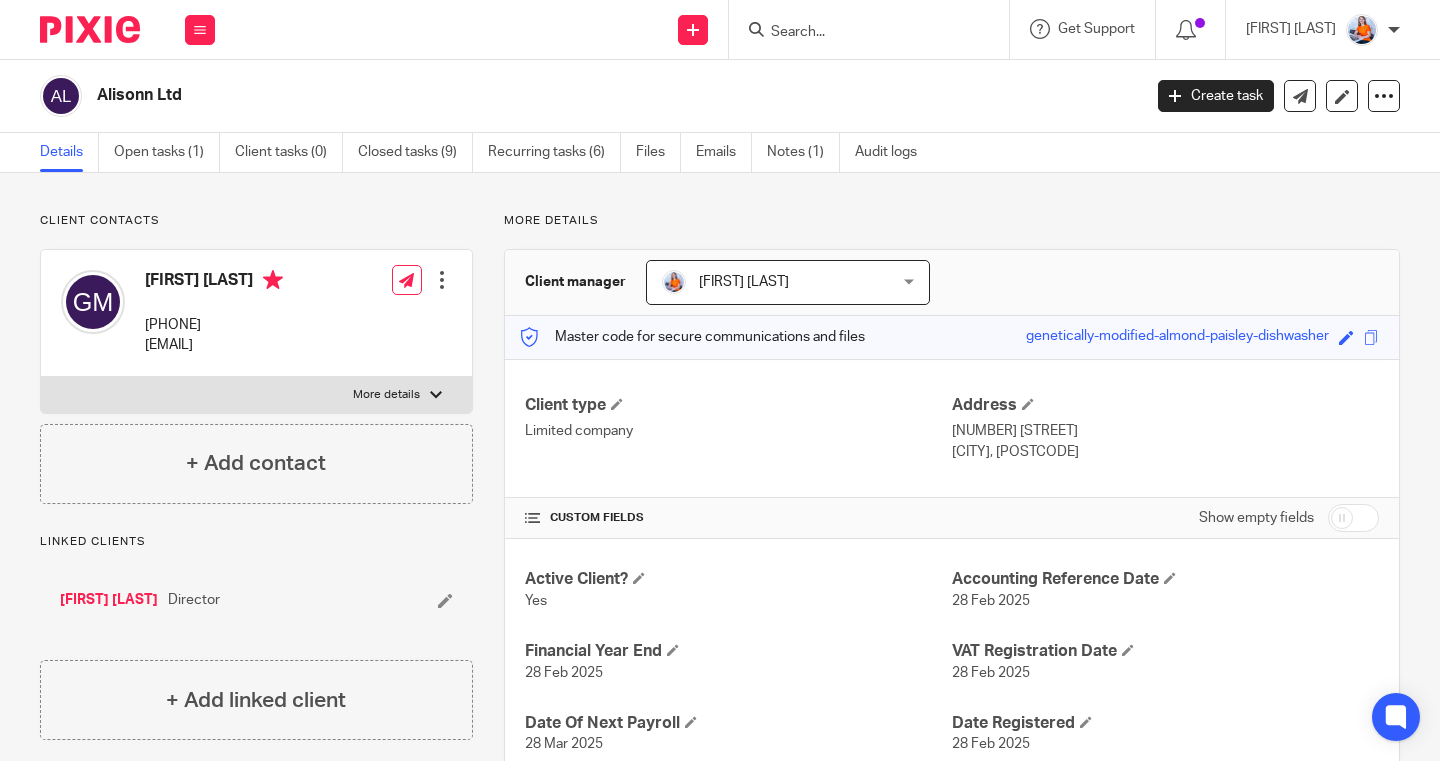 scroll, scrollTop: 0, scrollLeft: 0, axis: both 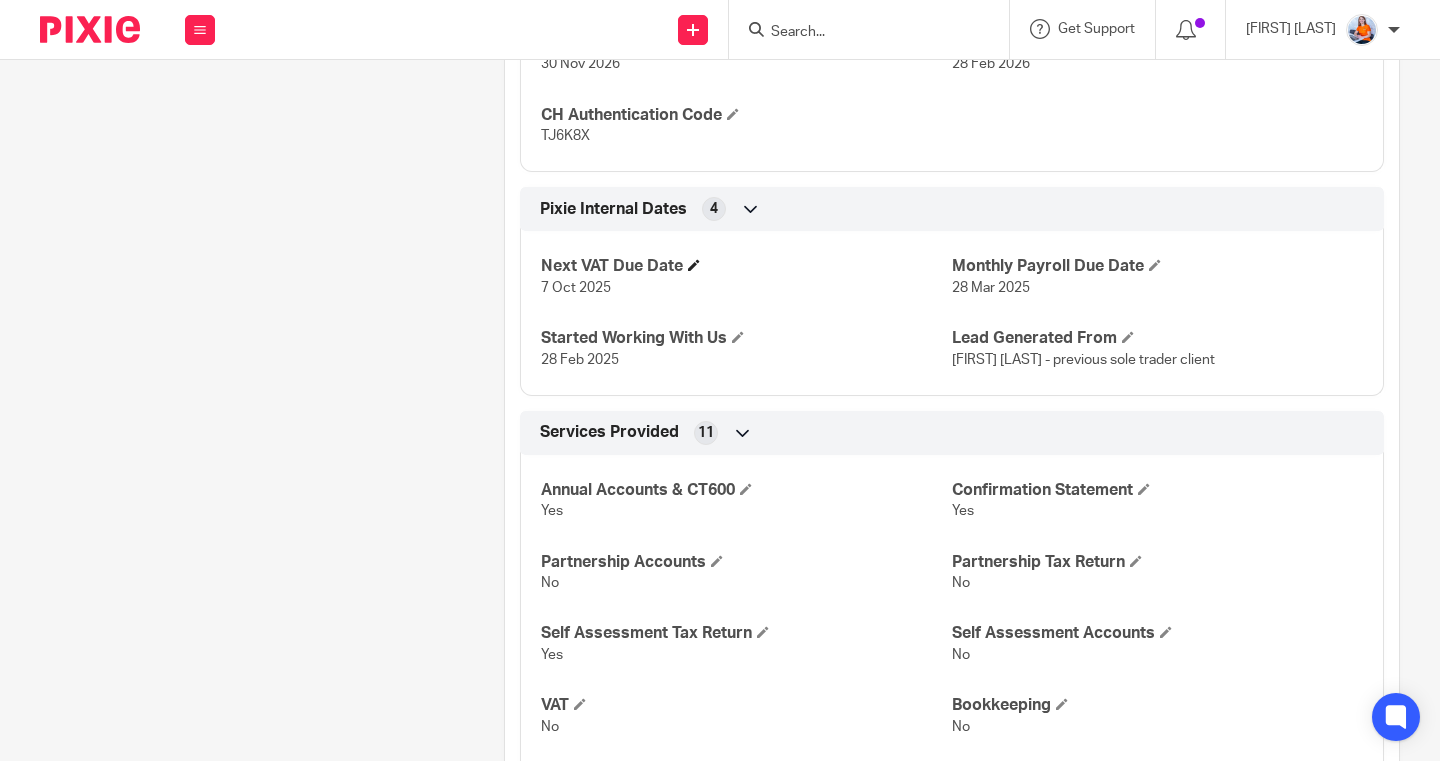 click at bounding box center (694, 265) 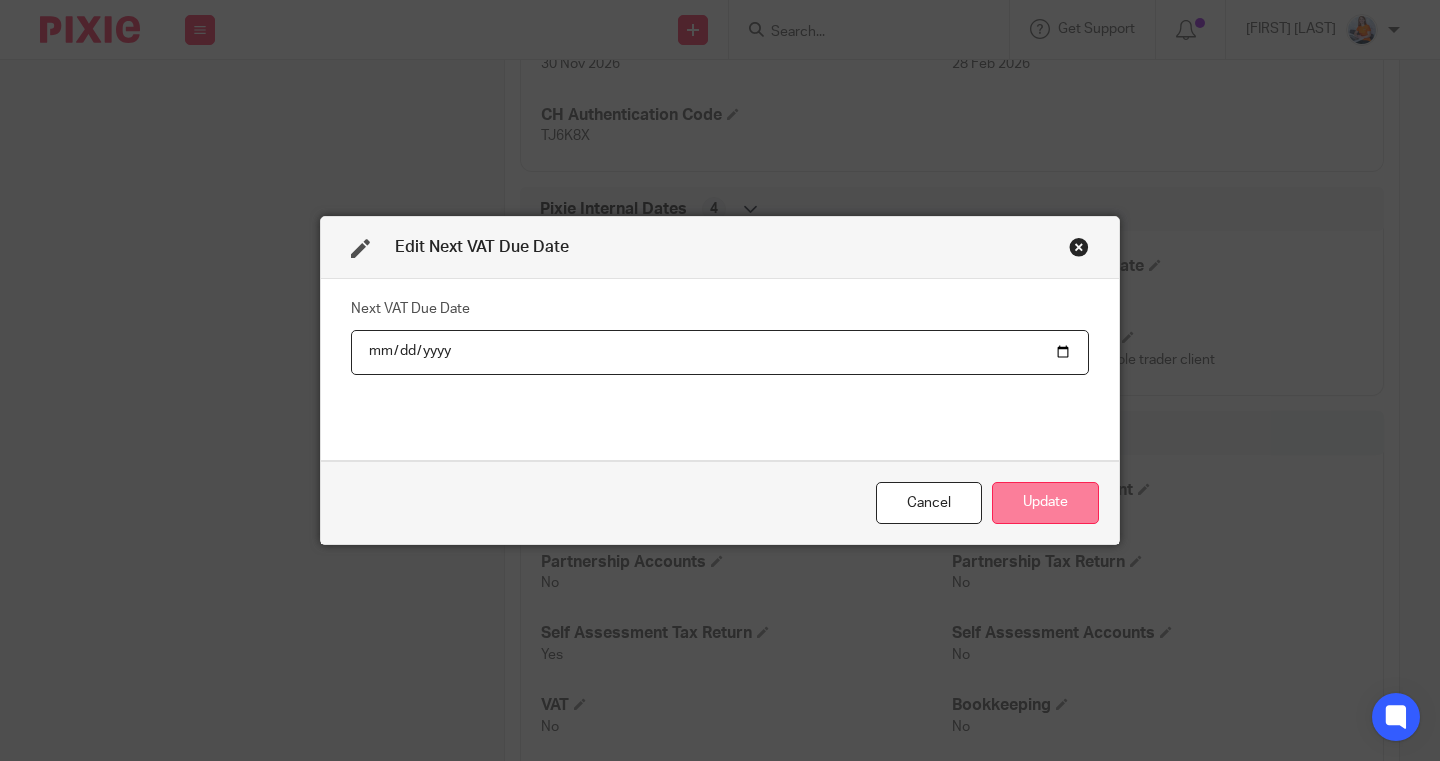 click on "Update" at bounding box center (1045, 503) 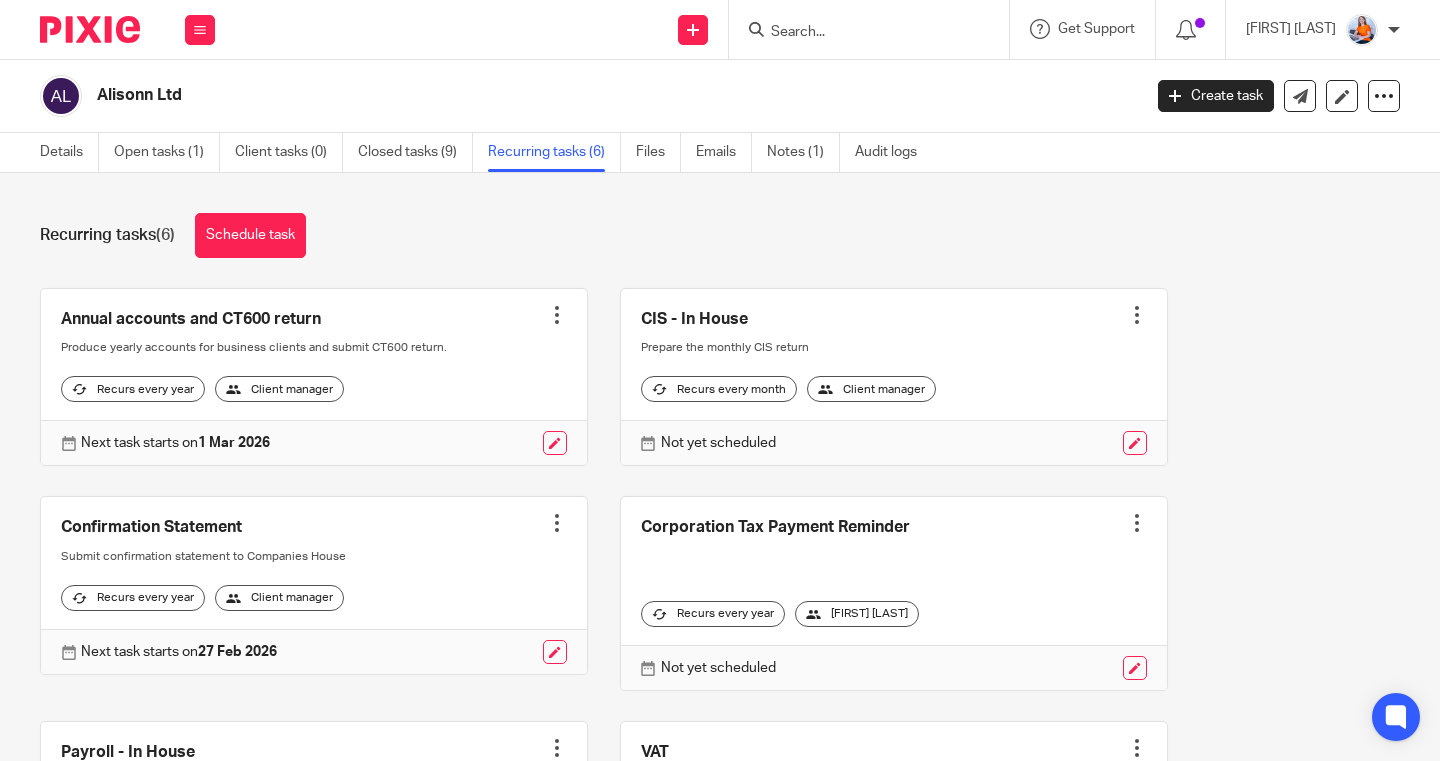 scroll, scrollTop: 0, scrollLeft: 0, axis: both 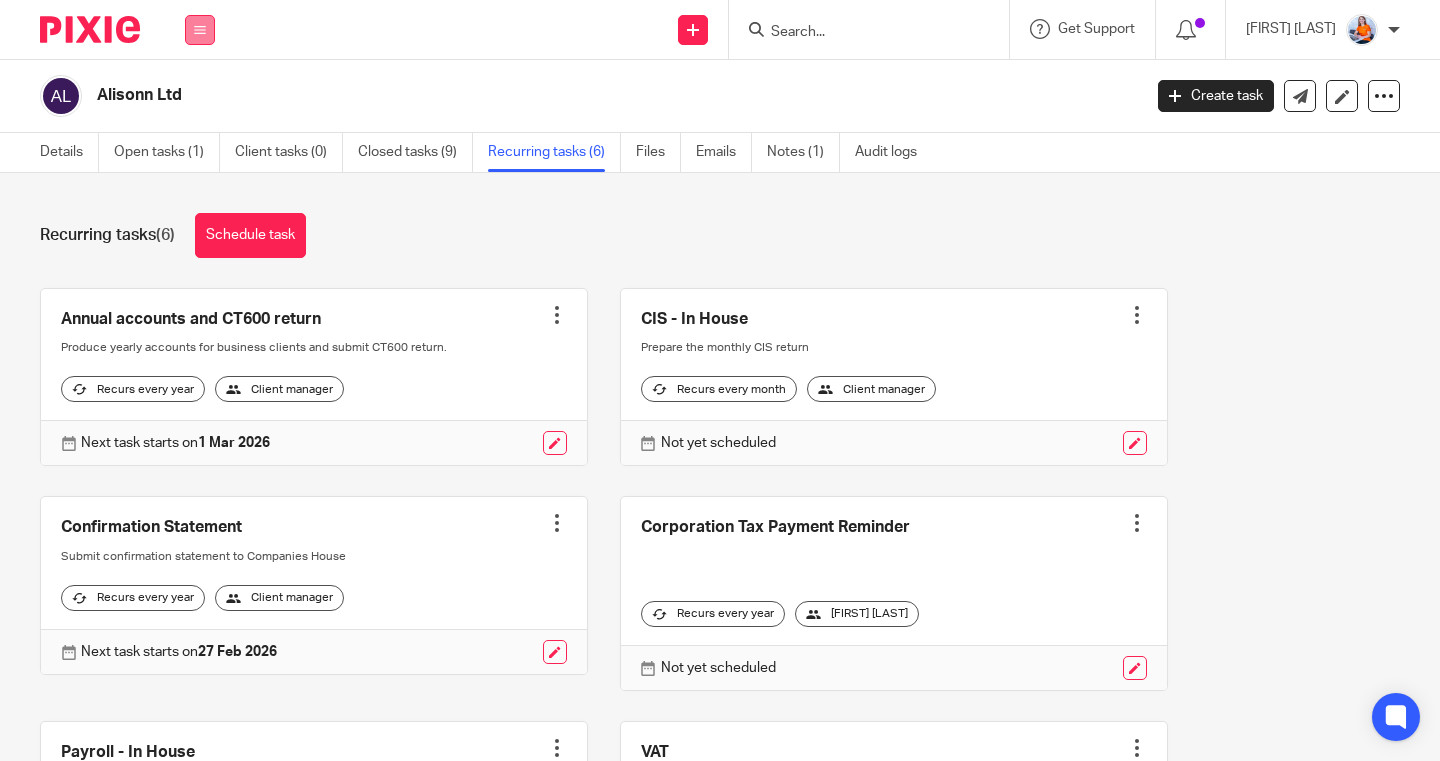 click at bounding box center [200, 30] 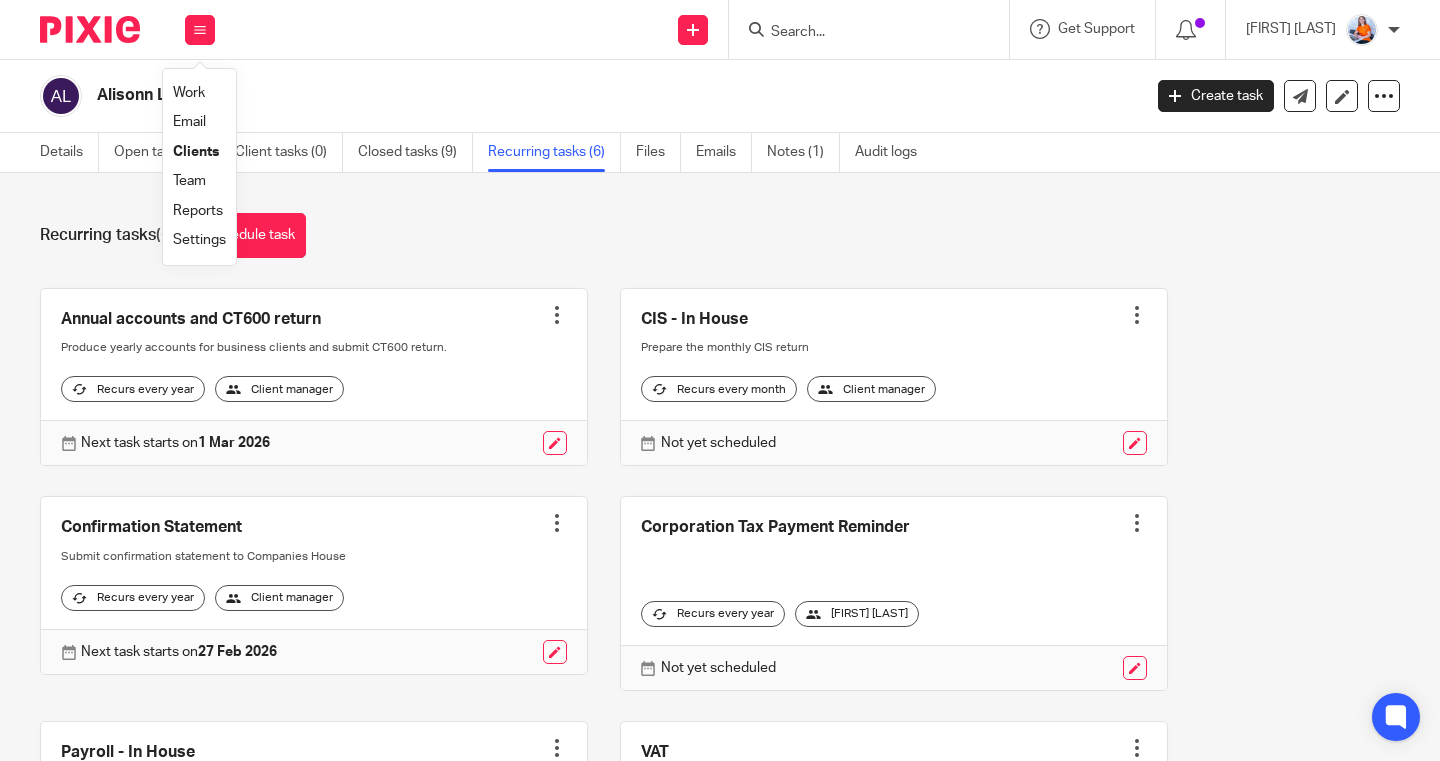 click on "Clients" at bounding box center [196, 152] 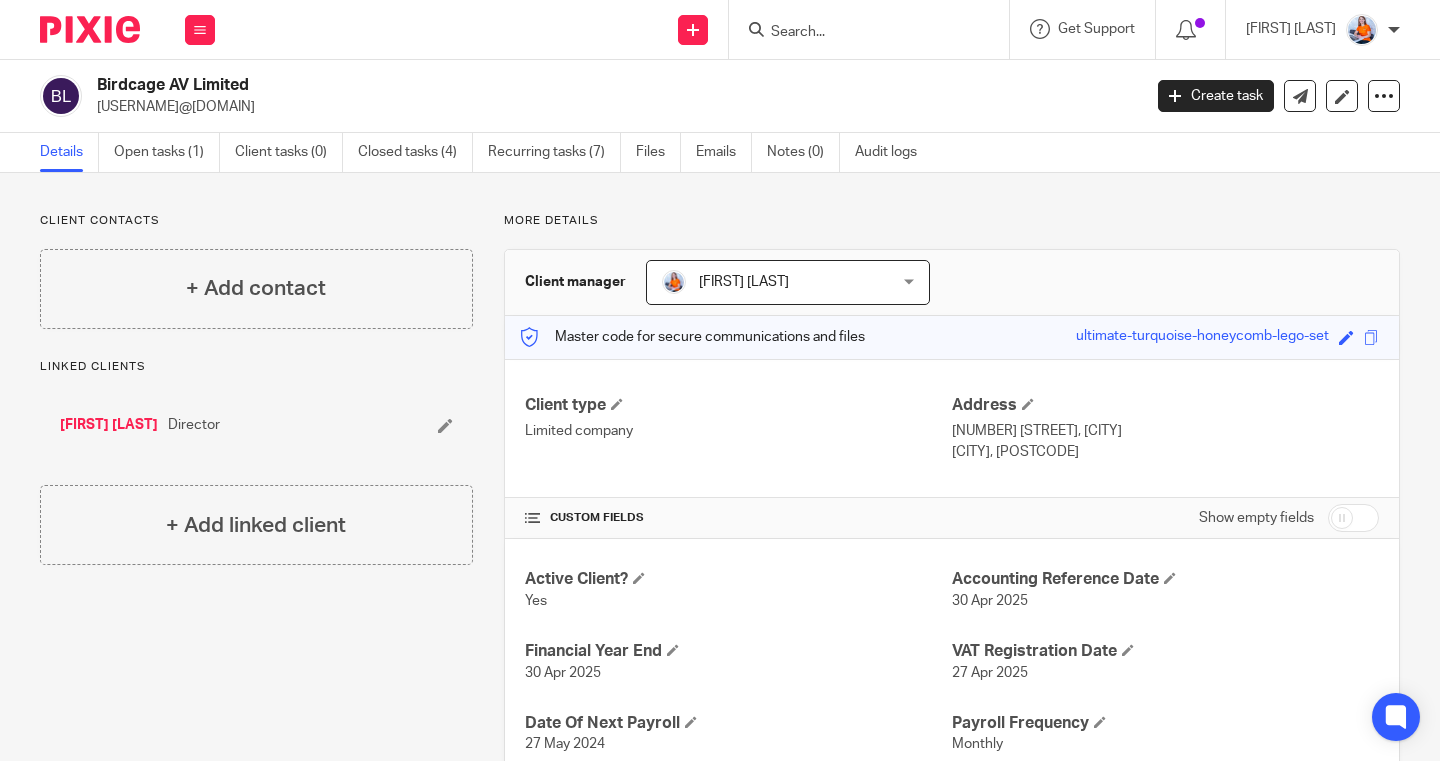 scroll, scrollTop: 0, scrollLeft: 0, axis: both 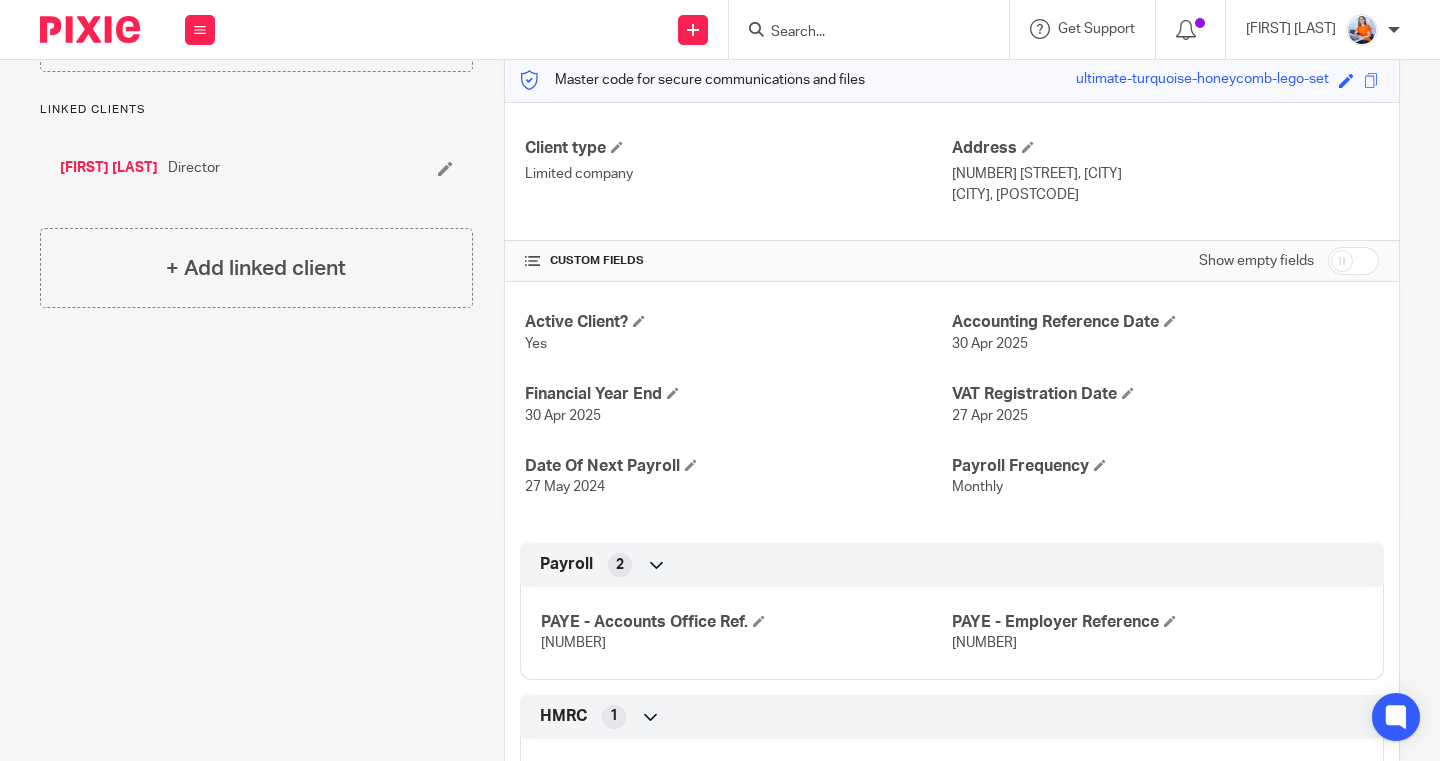 click at bounding box center [1353, 261] 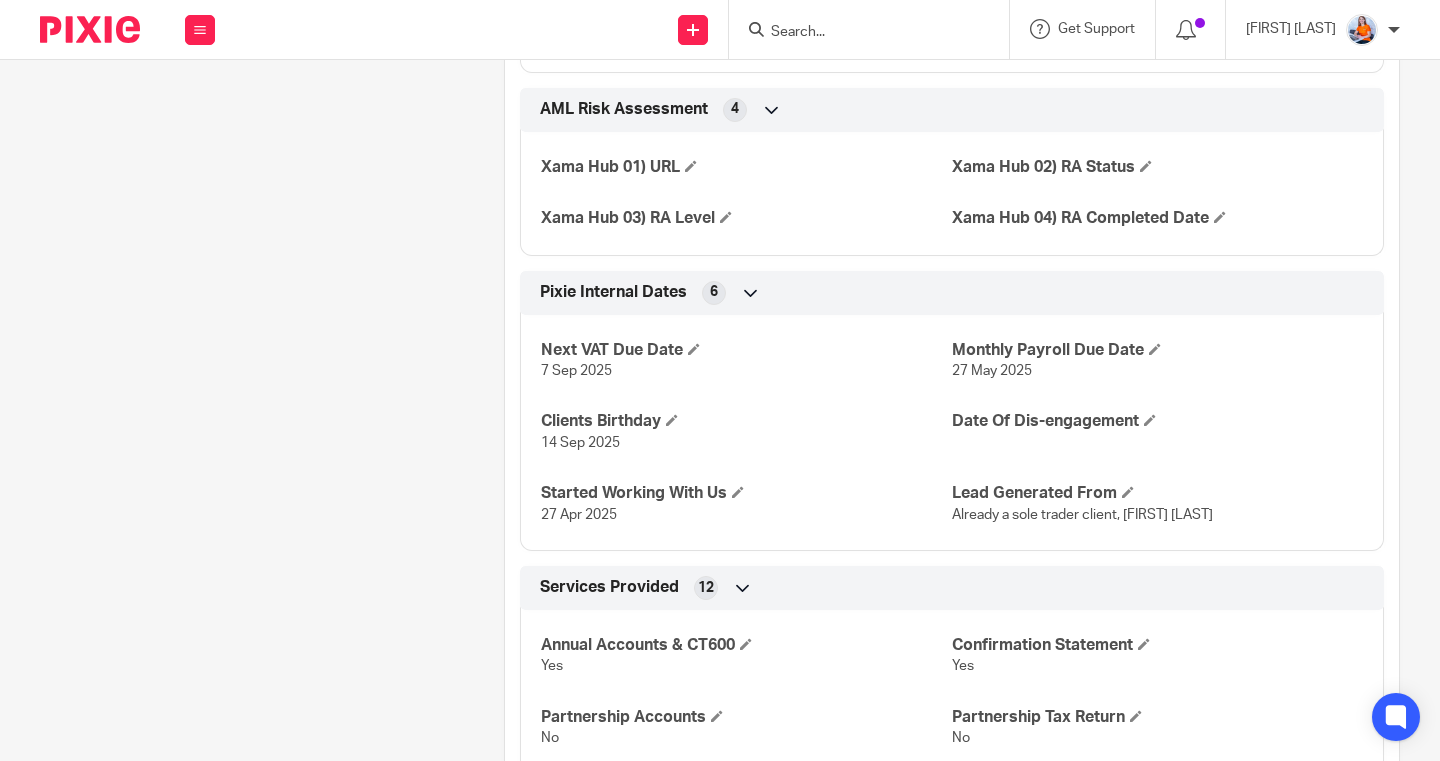 scroll, scrollTop: 2461, scrollLeft: 0, axis: vertical 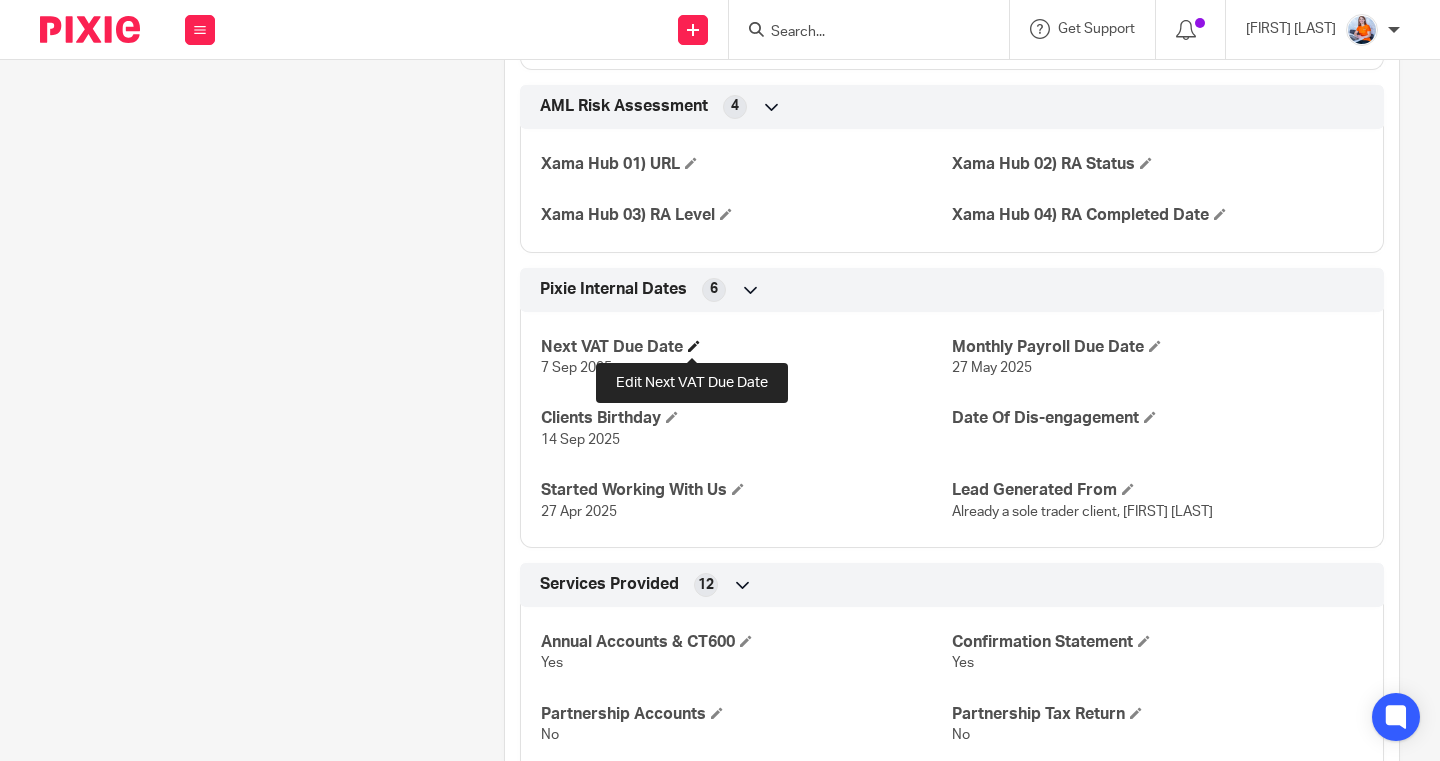 click at bounding box center (694, 346) 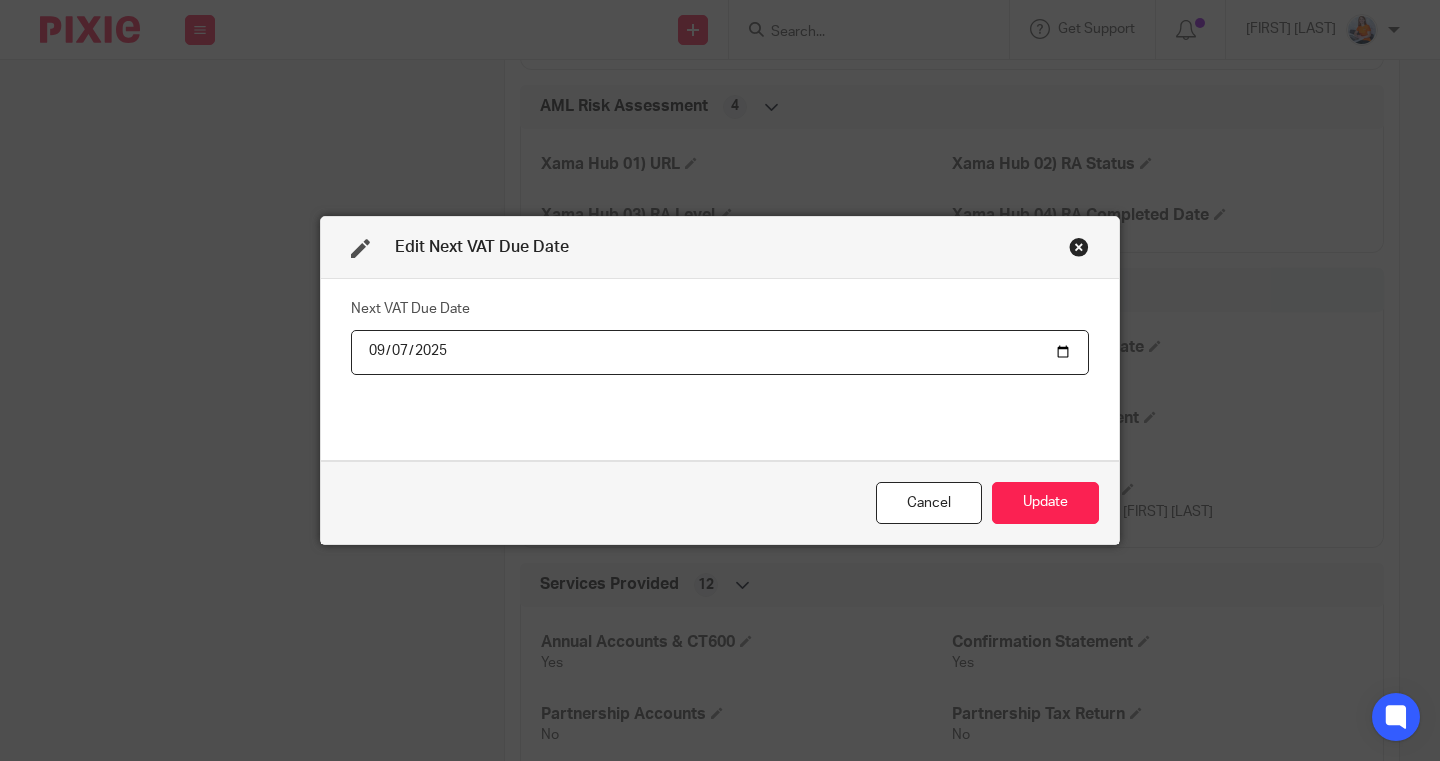click at bounding box center [1079, 247] 